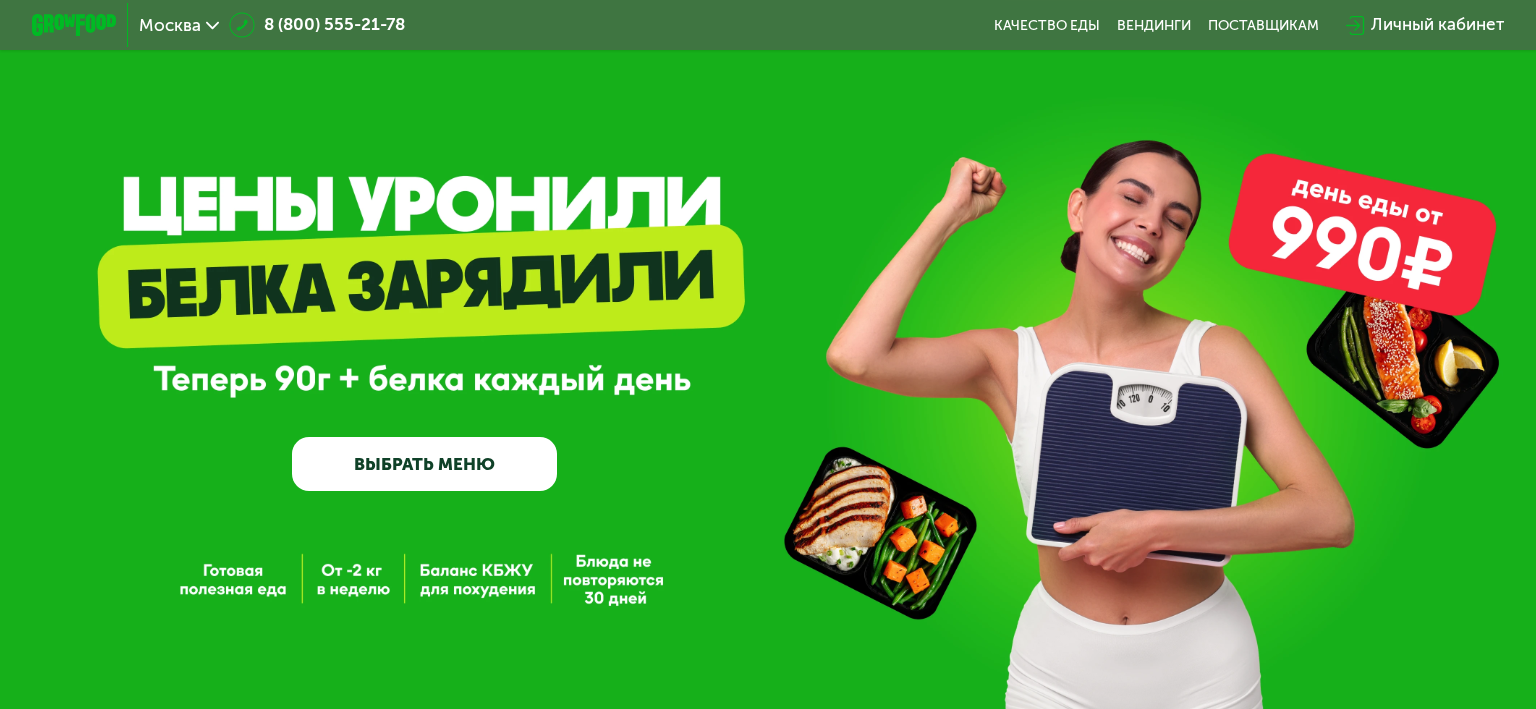 scroll, scrollTop: 0, scrollLeft: 0, axis: both 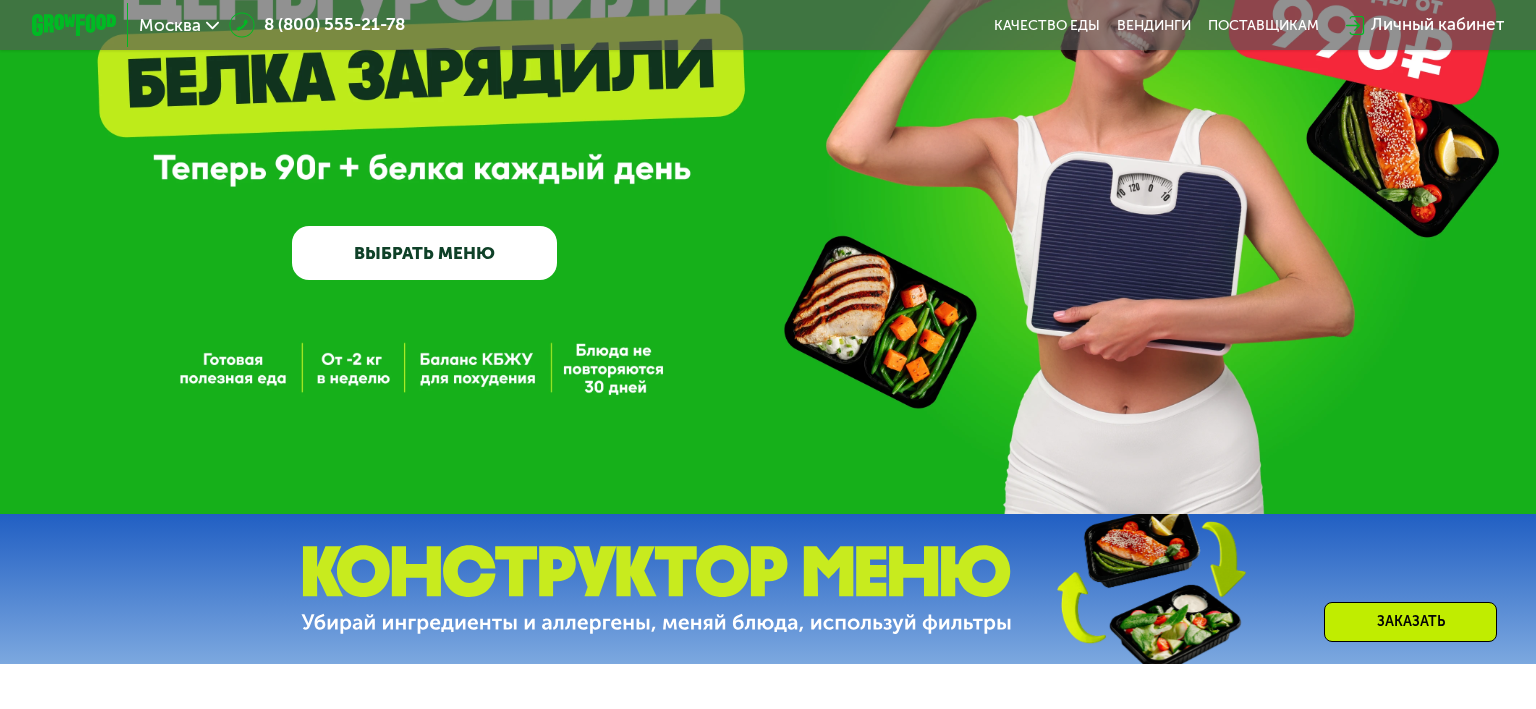 click on "ВЫБРАТЬ МЕНЮ" at bounding box center (425, 252) 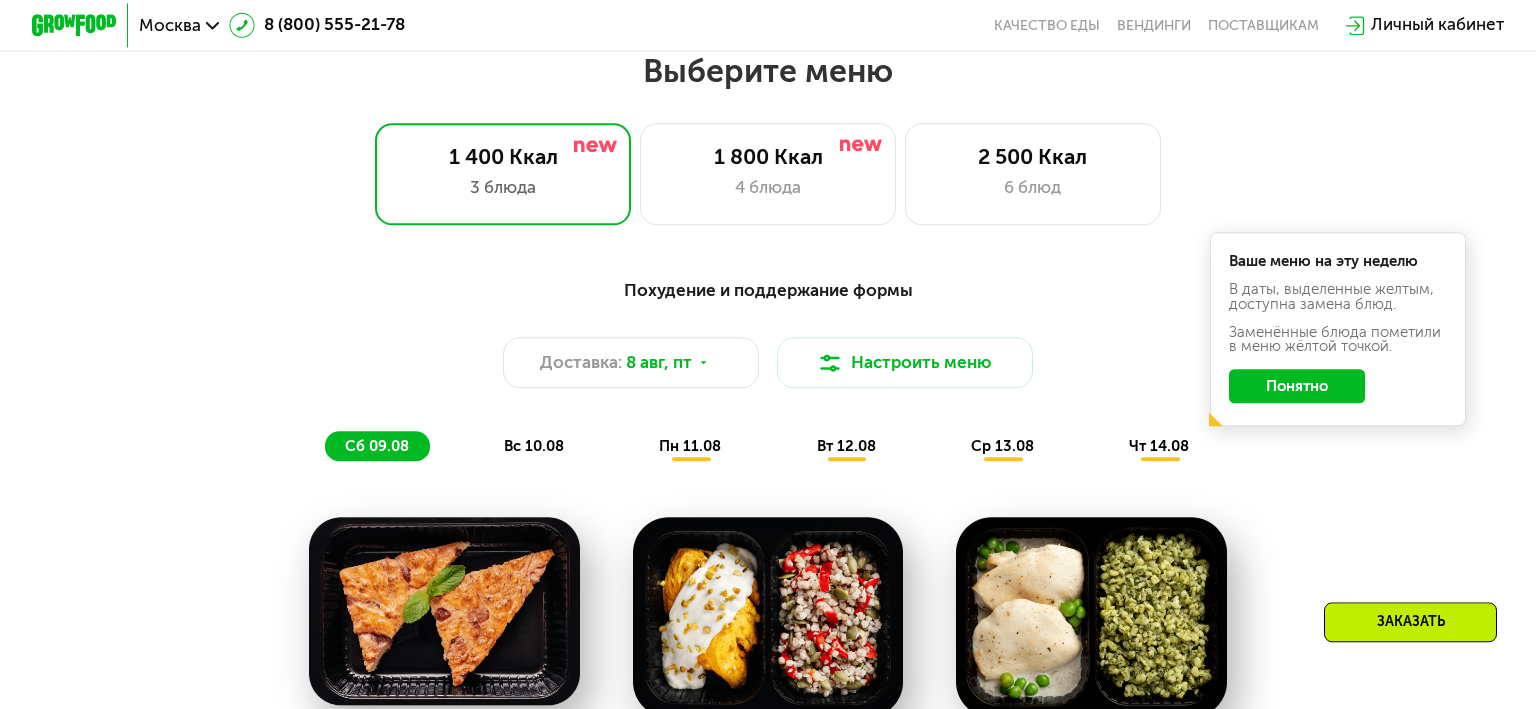 scroll, scrollTop: 900, scrollLeft: 0, axis: vertical 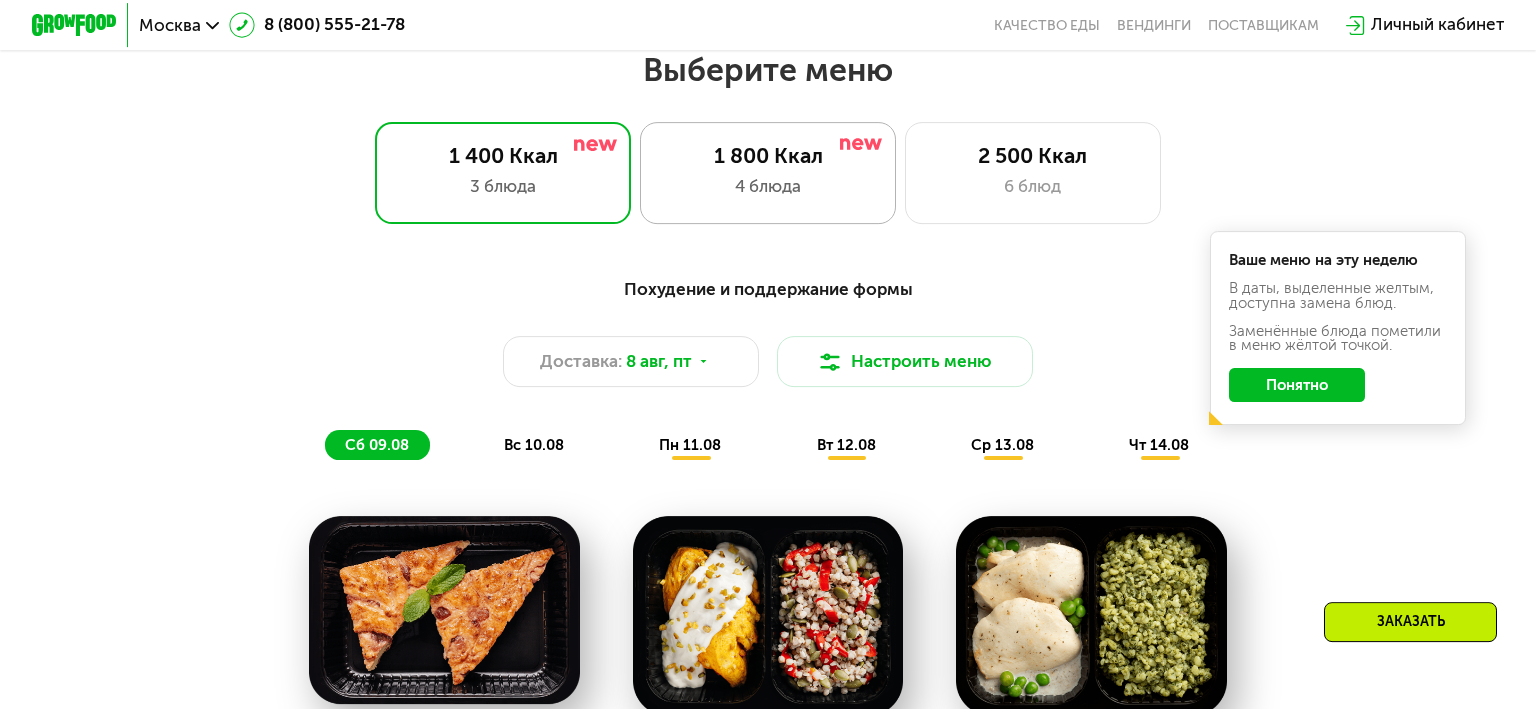 click on "4 блюда" at bounding box center [767, 187] 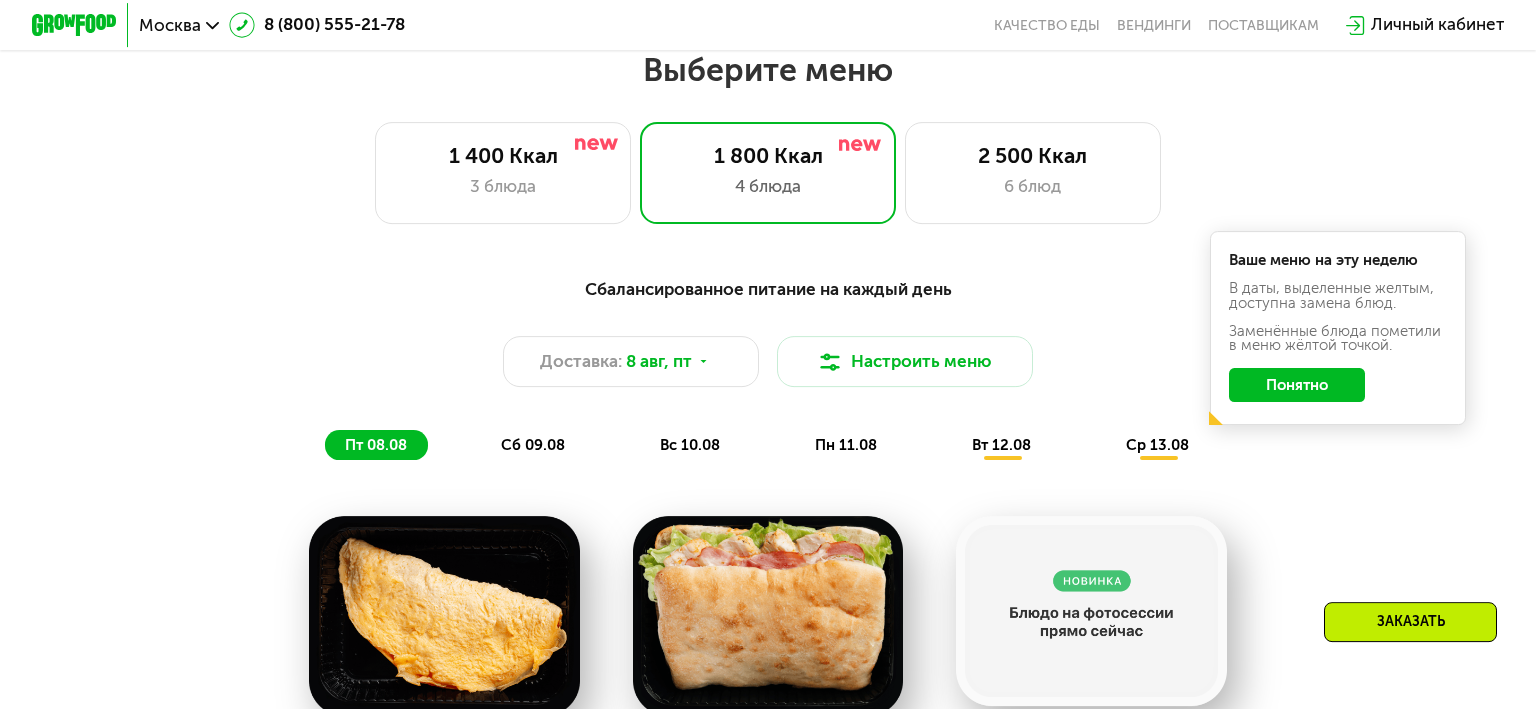 click on "Понятно" 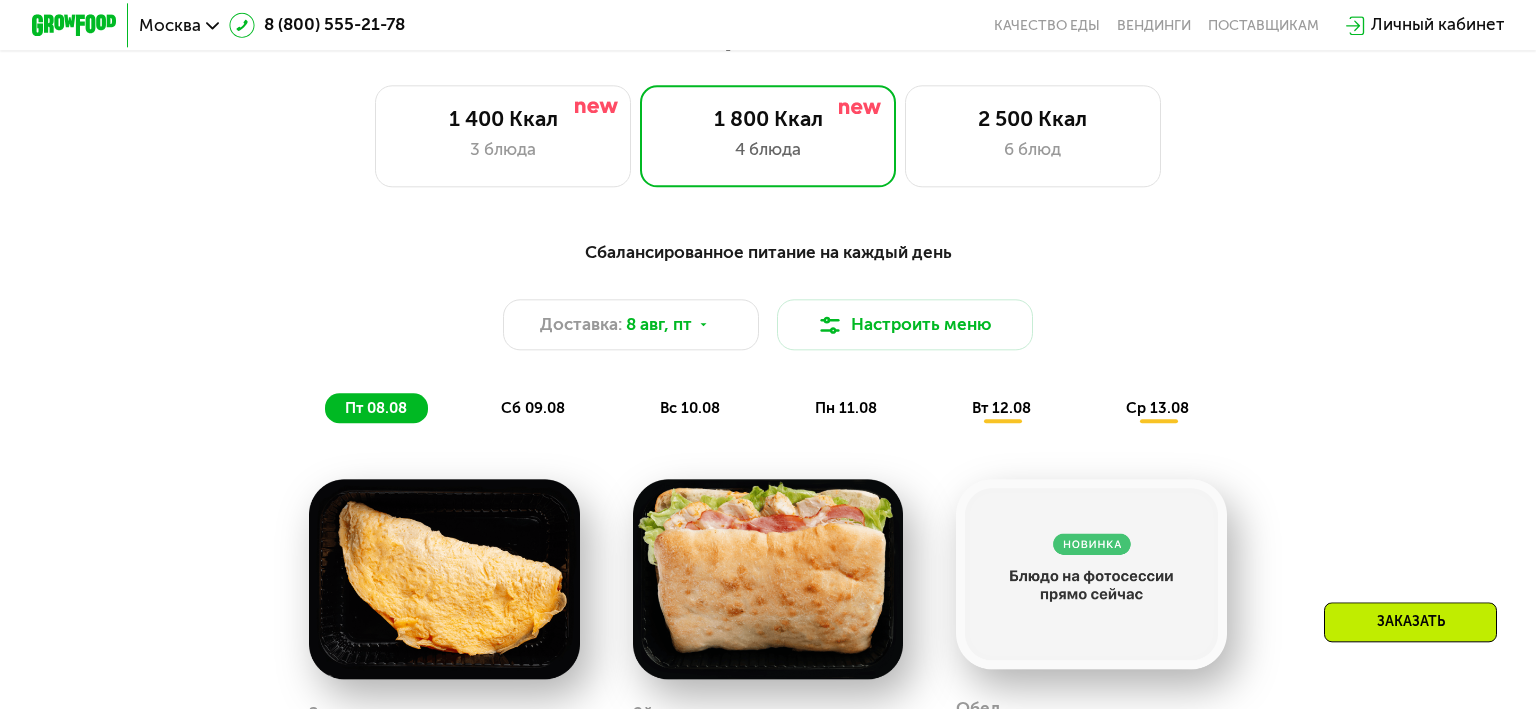 scroll, scrollTop: 900, scrollLeft: 0, axis: vertical 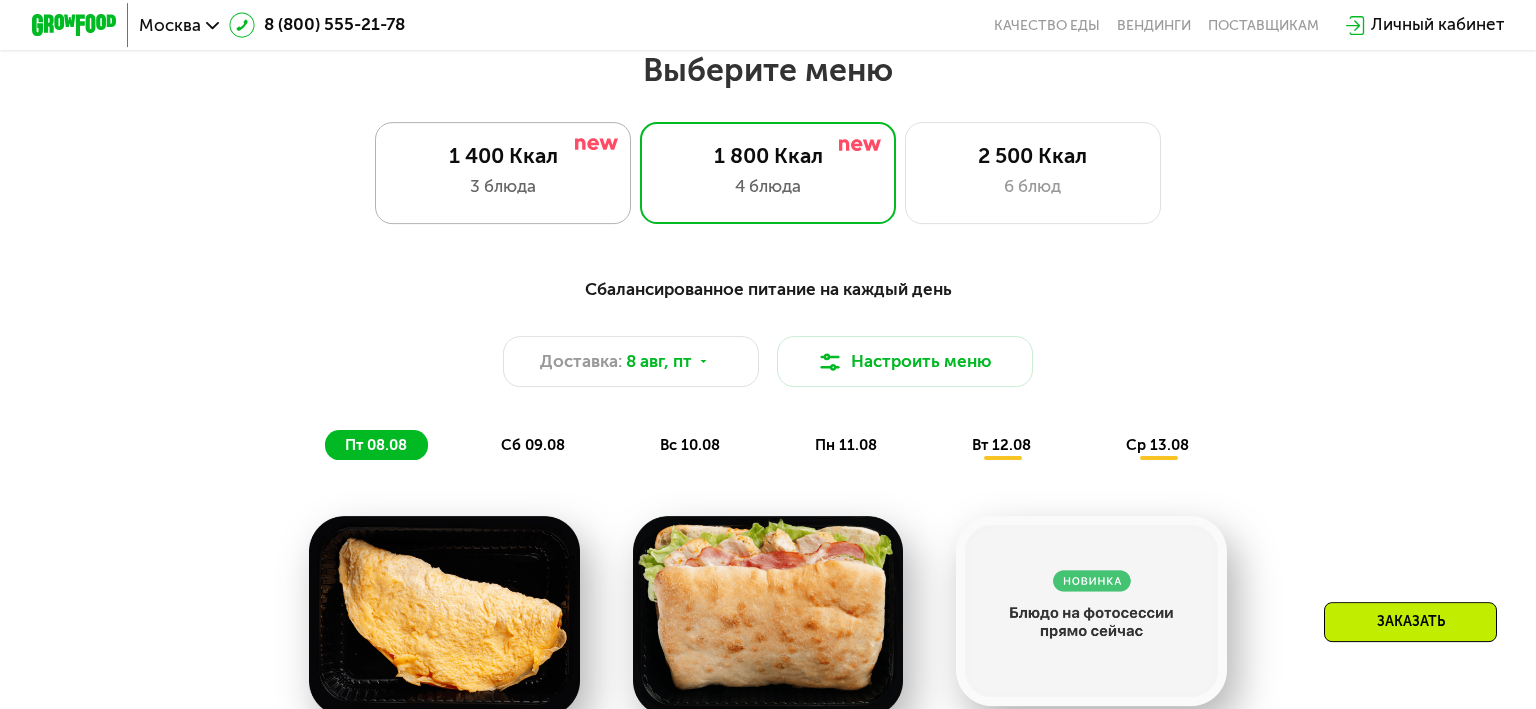 click on "3 блюда" at bounding box center (503, 187) 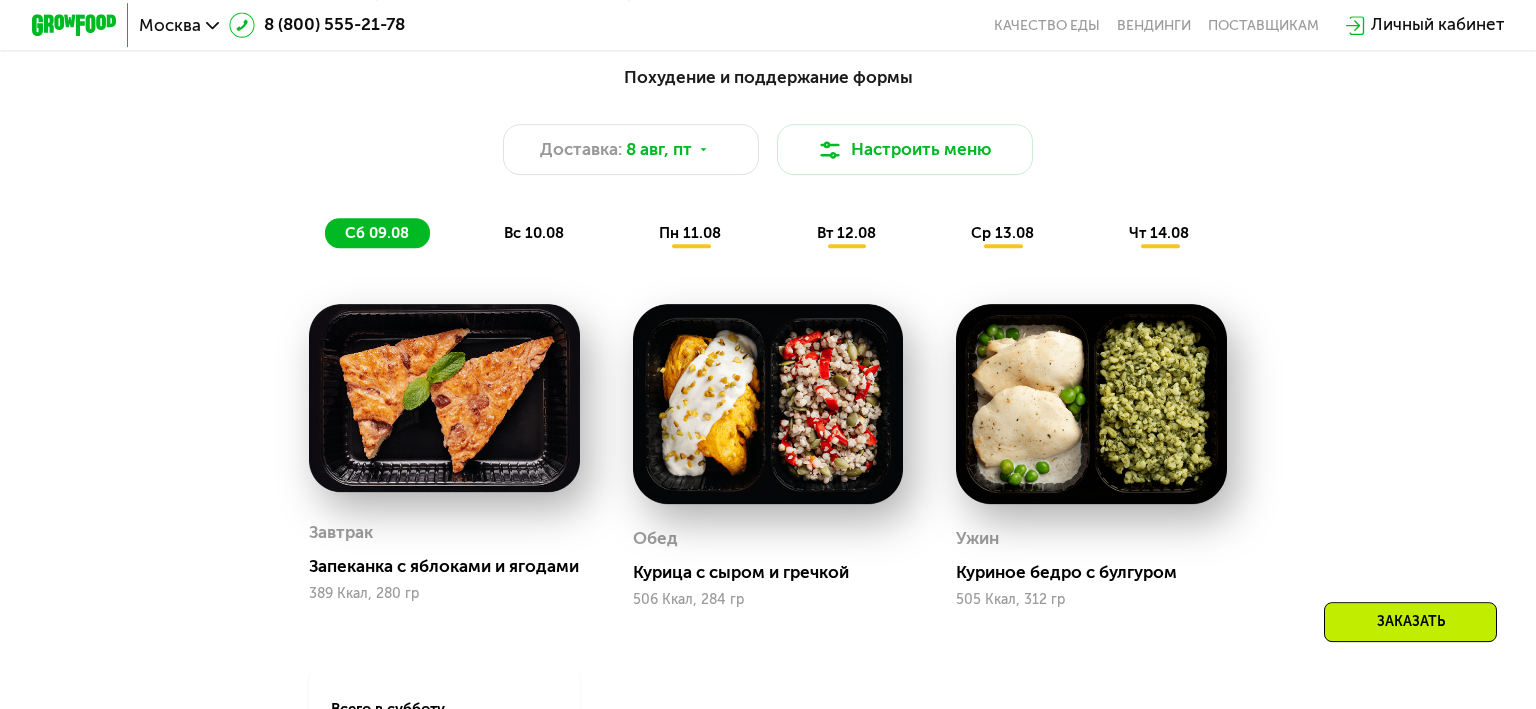 scroll, scrollTop: 1111, scrollLeft: 0, axis: vertical 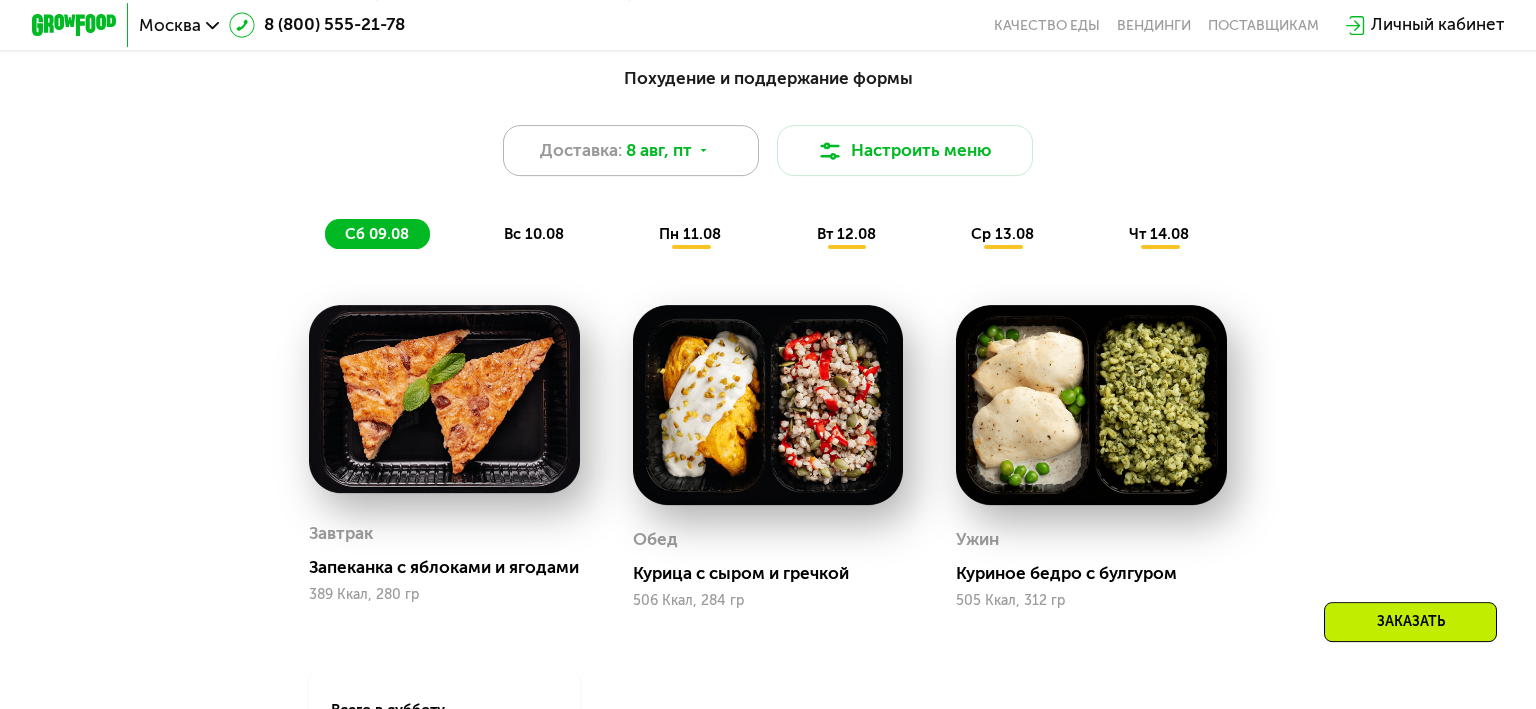 click 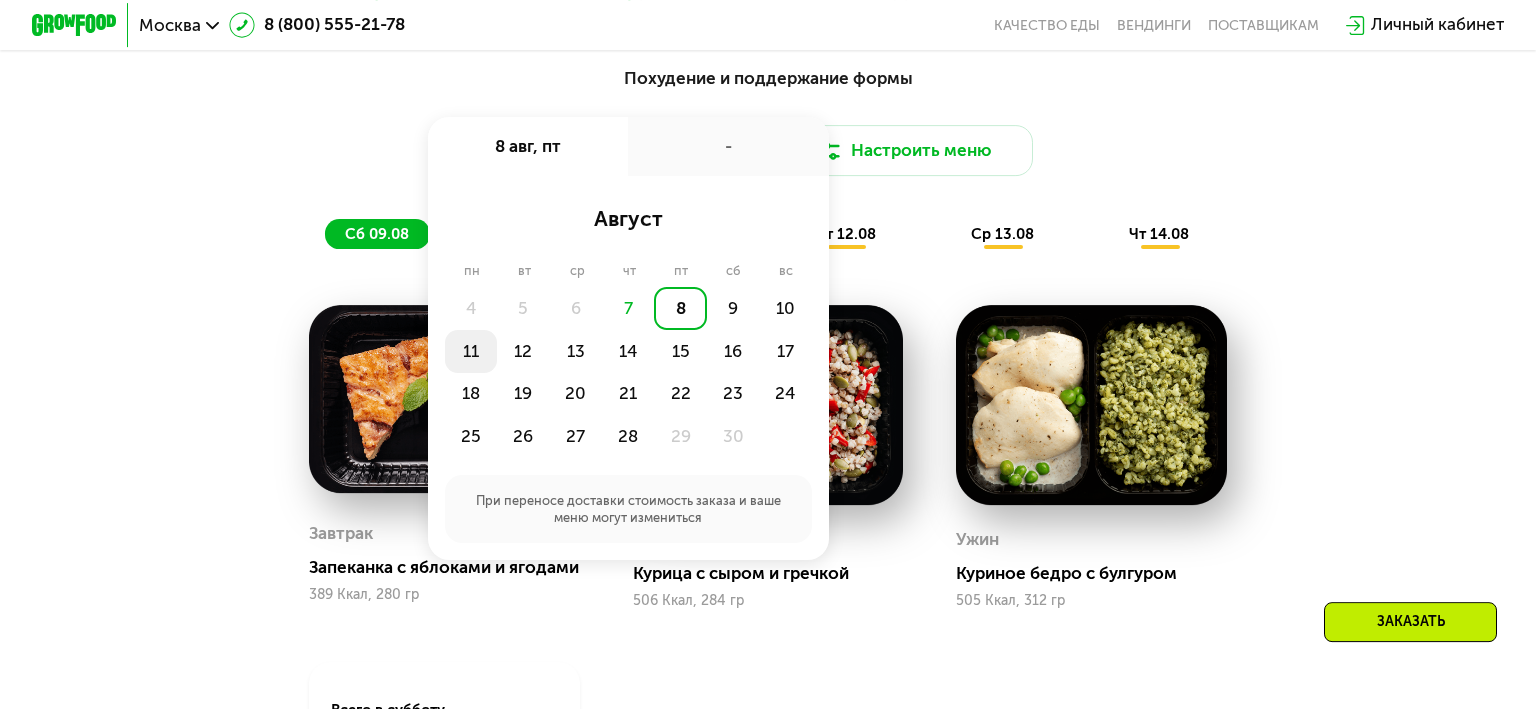 click on "11" 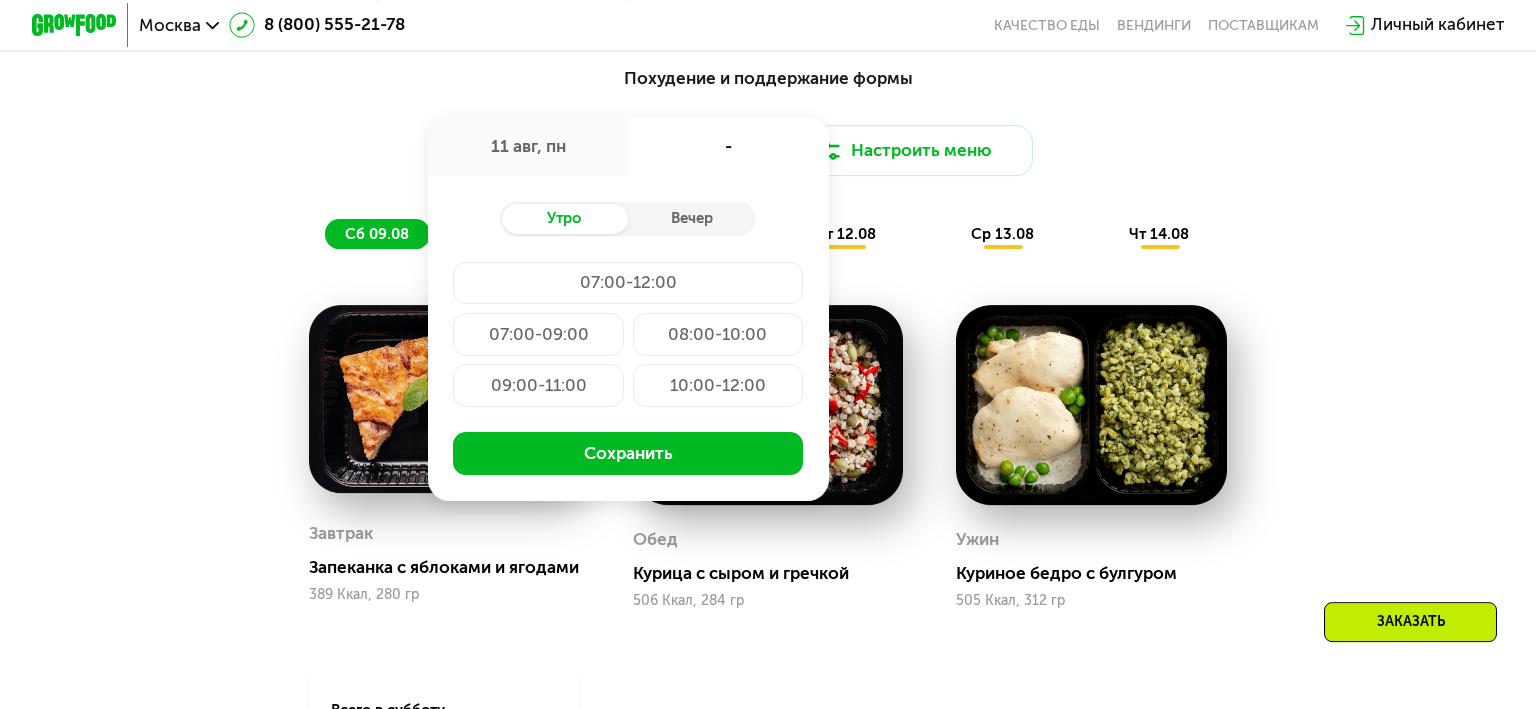 click on "09:00-11:00" 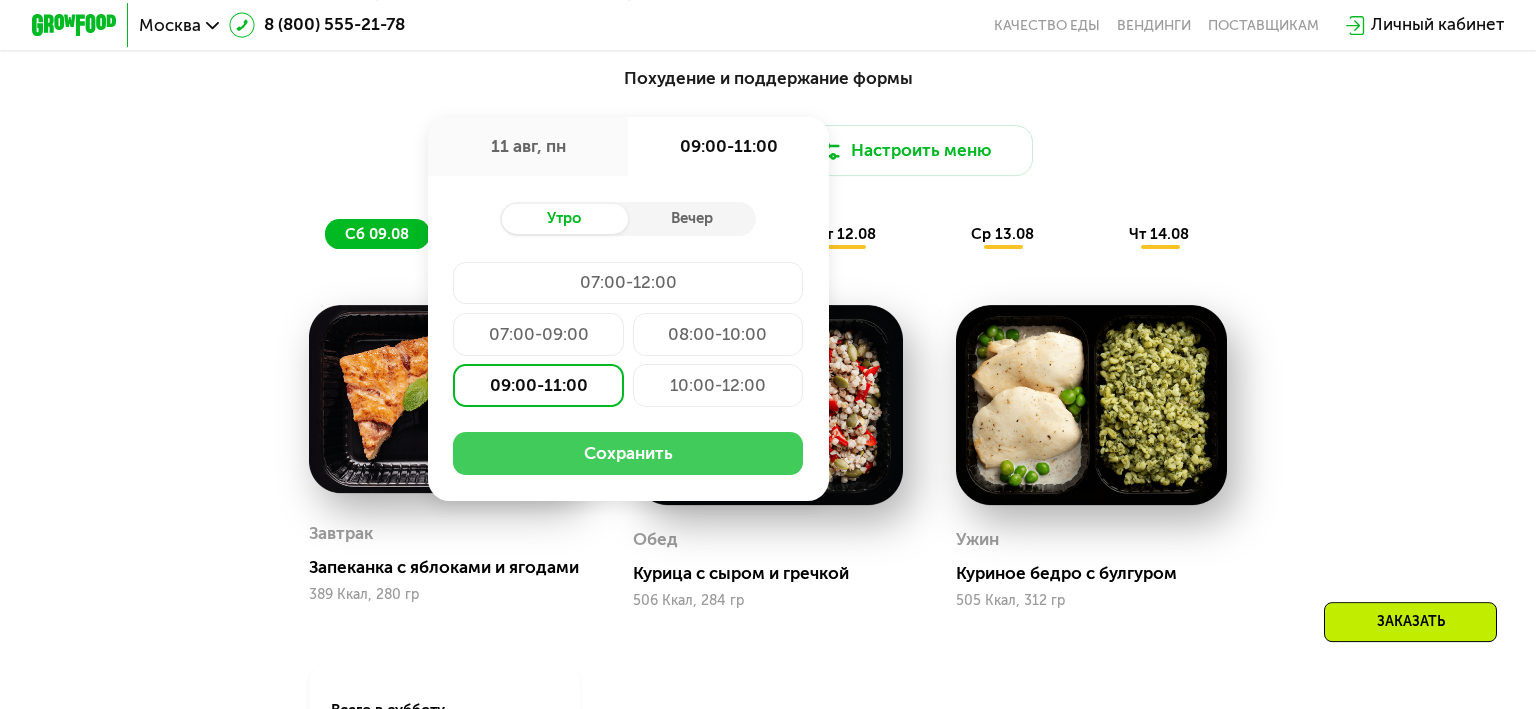 click on "Сохранить" at bounding box center [628, 453] 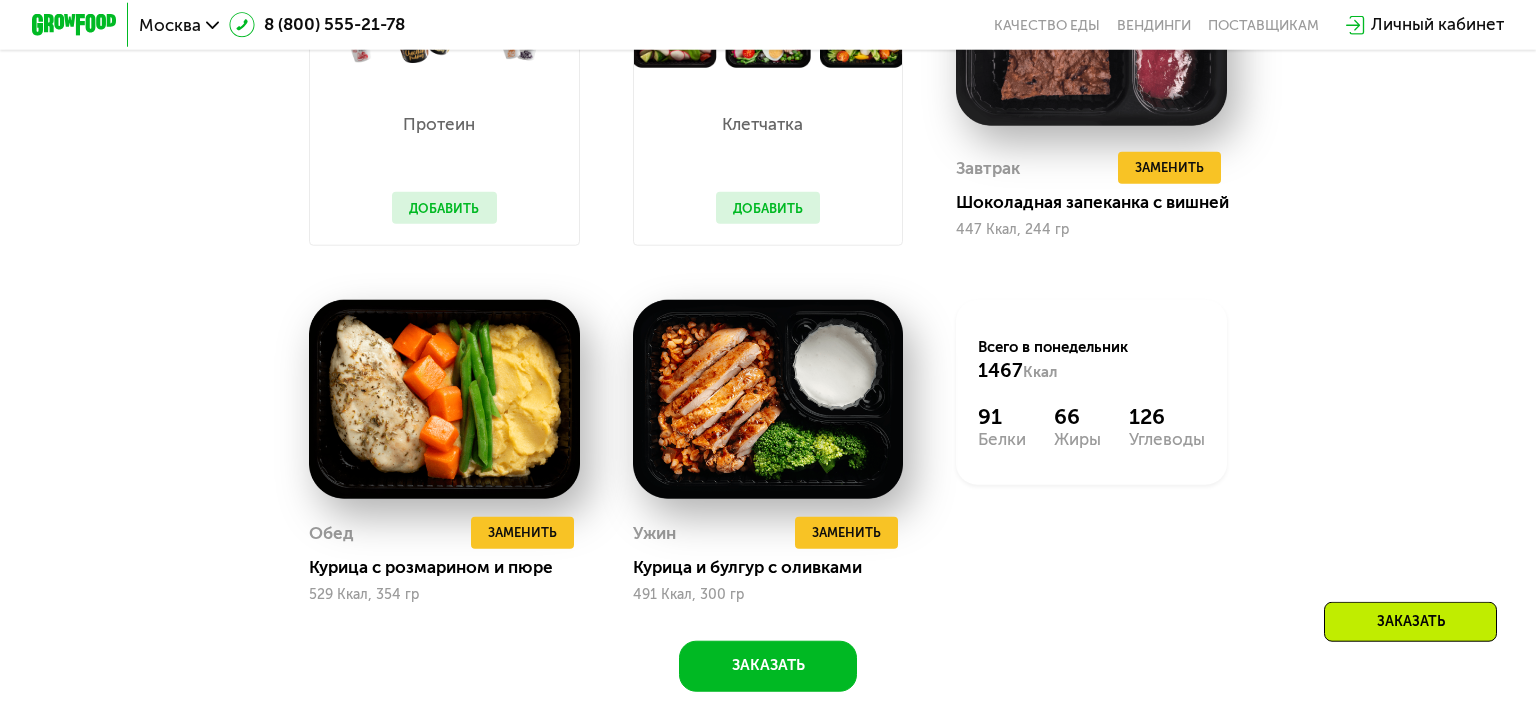 scroll, scrollTop: 1533, scrollLeft: 0, axis: vertical 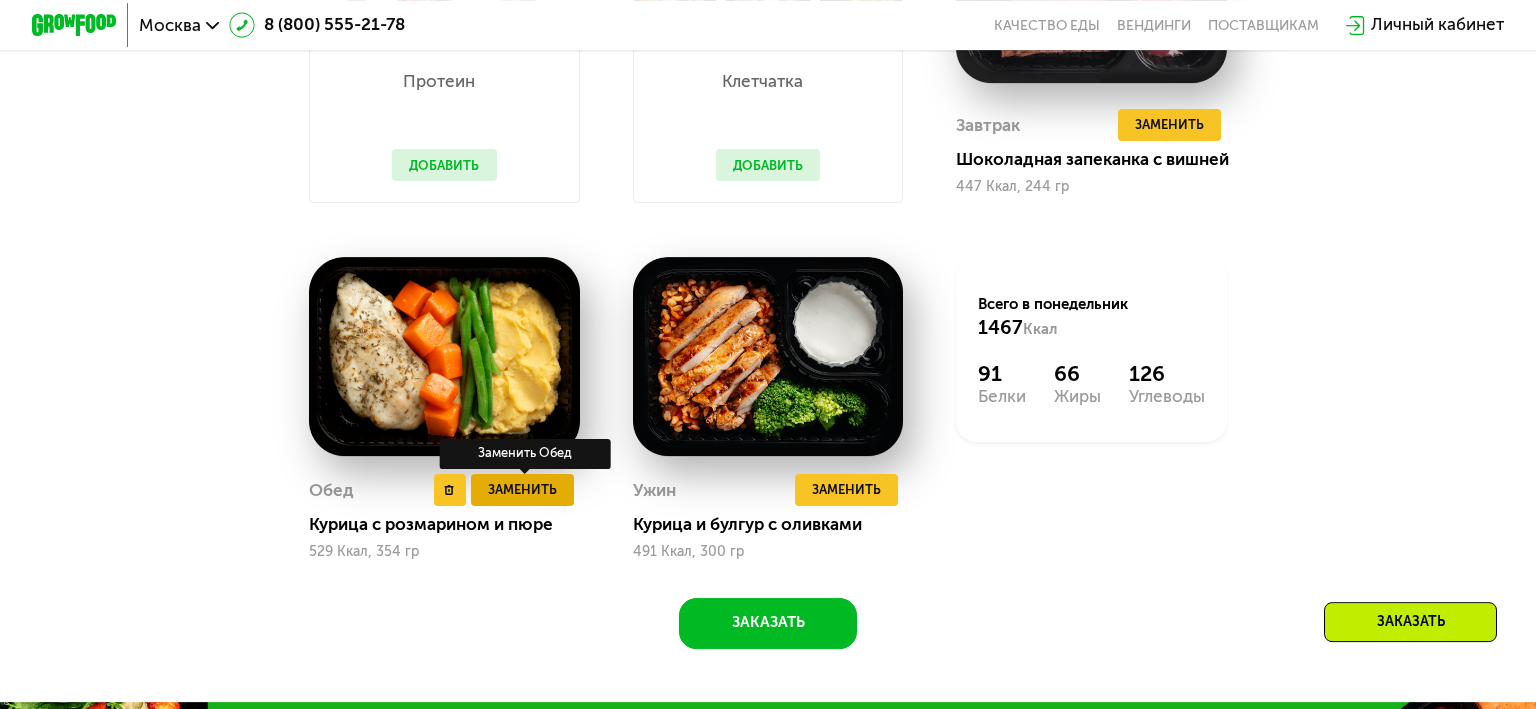 click on "Заменить" at bounding box center (522, 489) 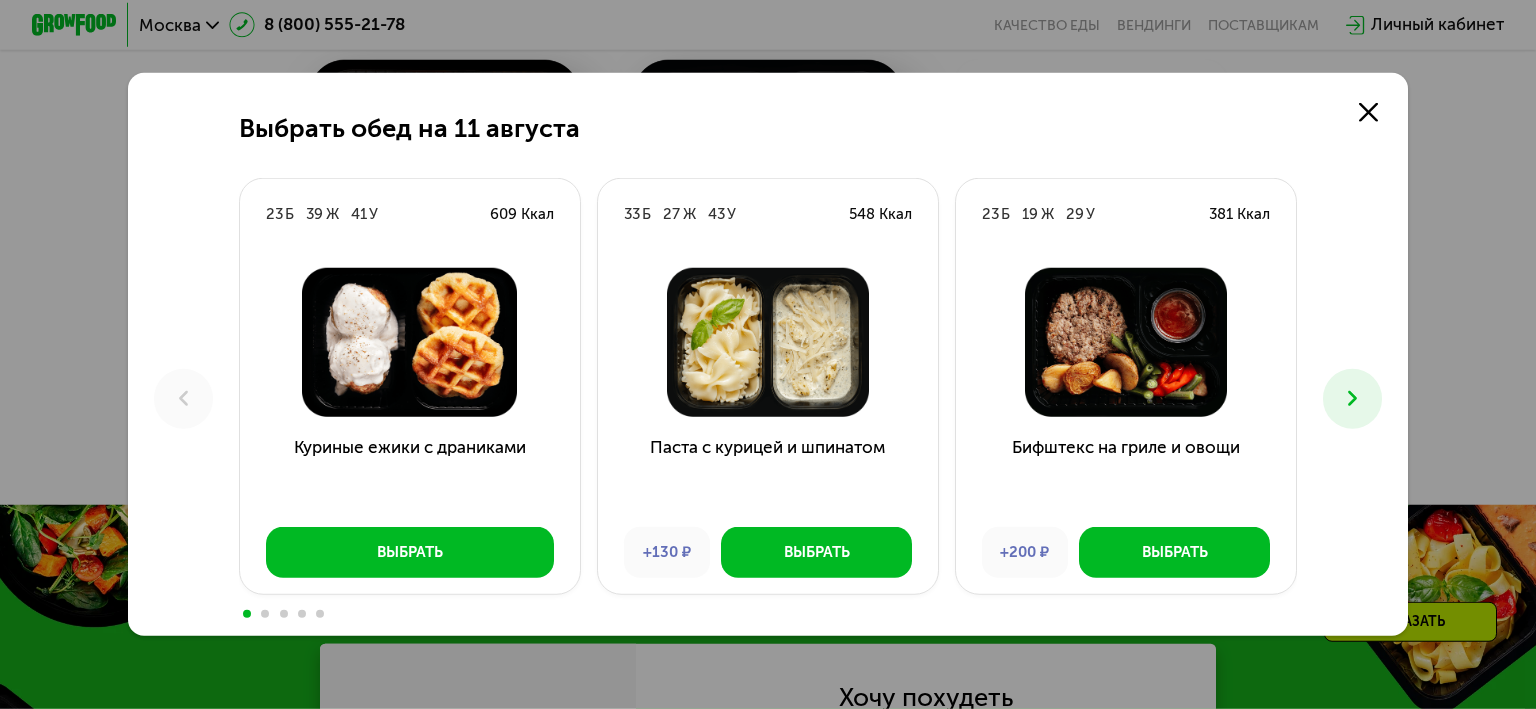 scroll, scrollTop: 1744, scrollLeft: 0, axis: vertical 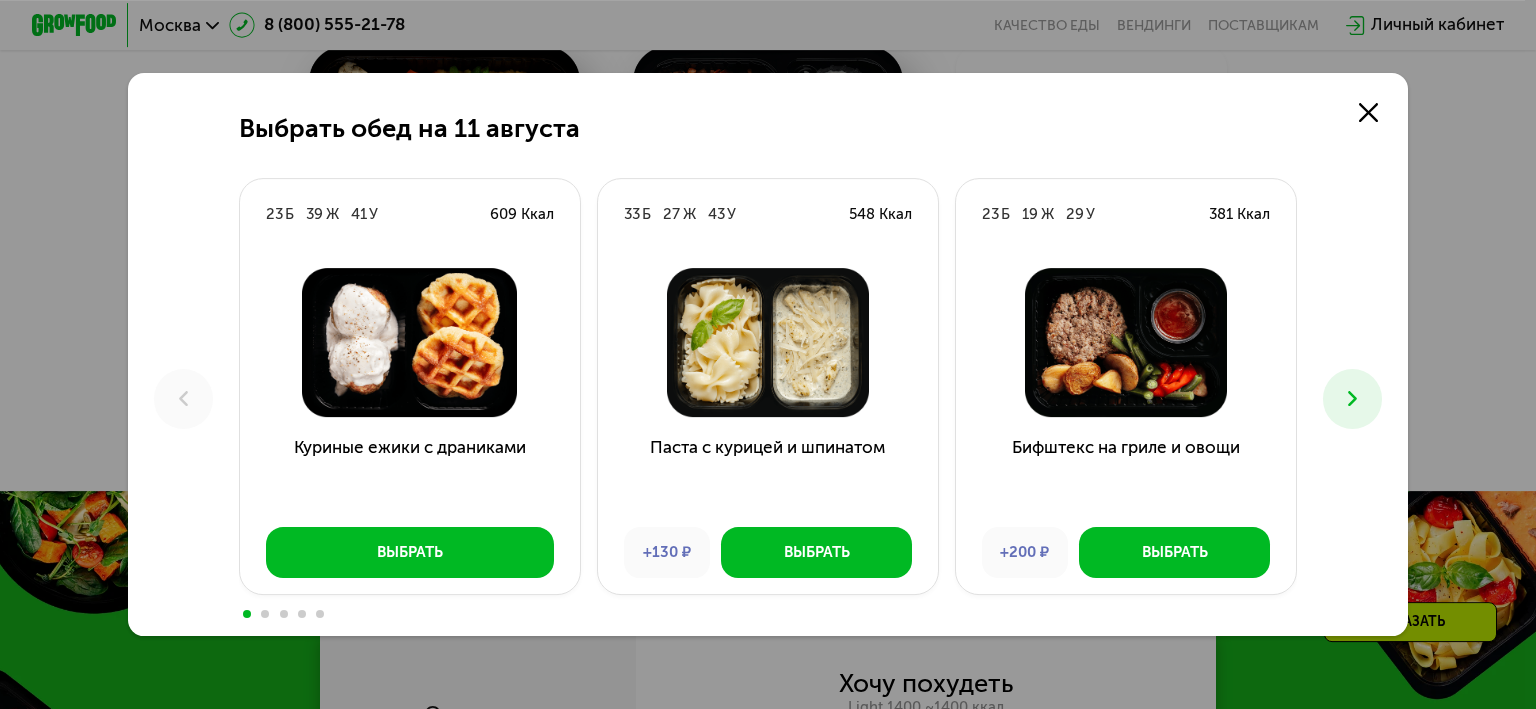 click 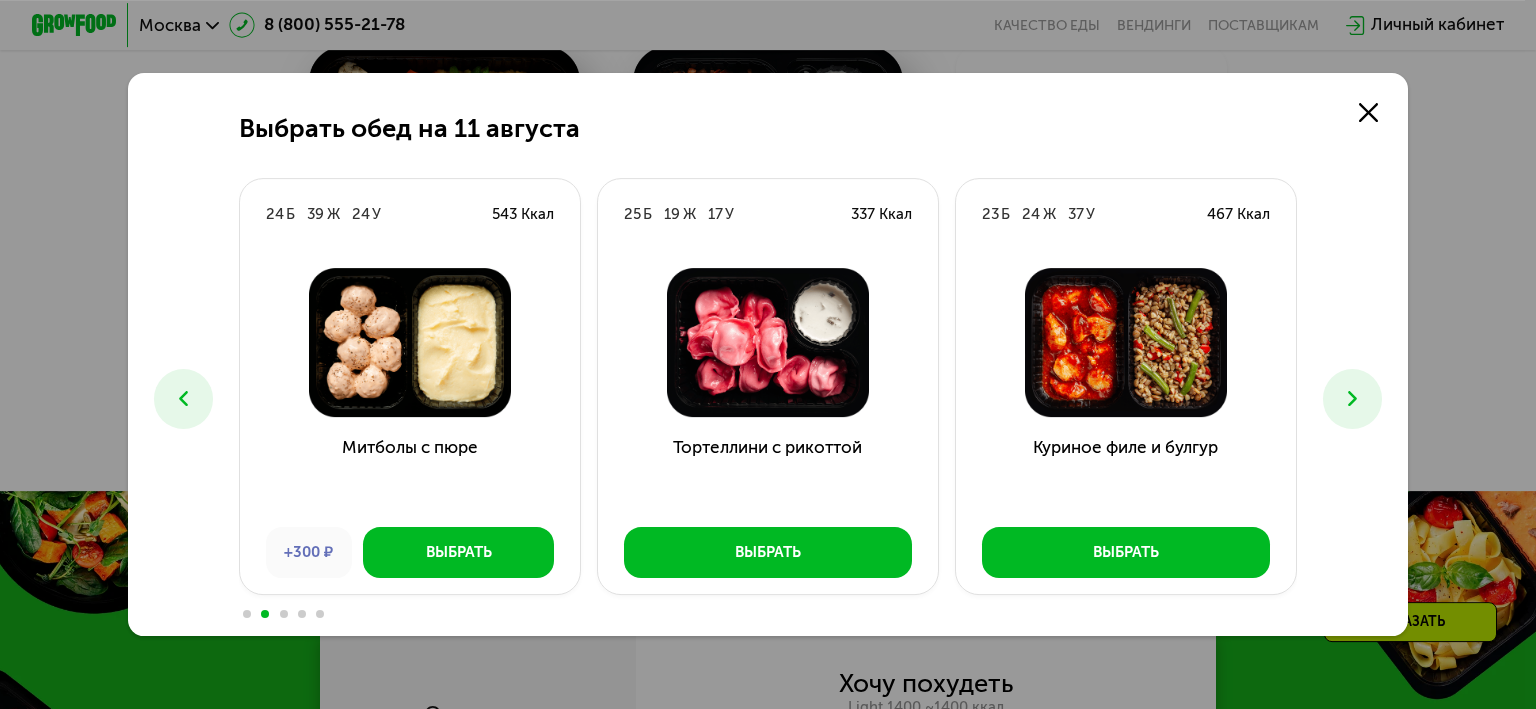 click 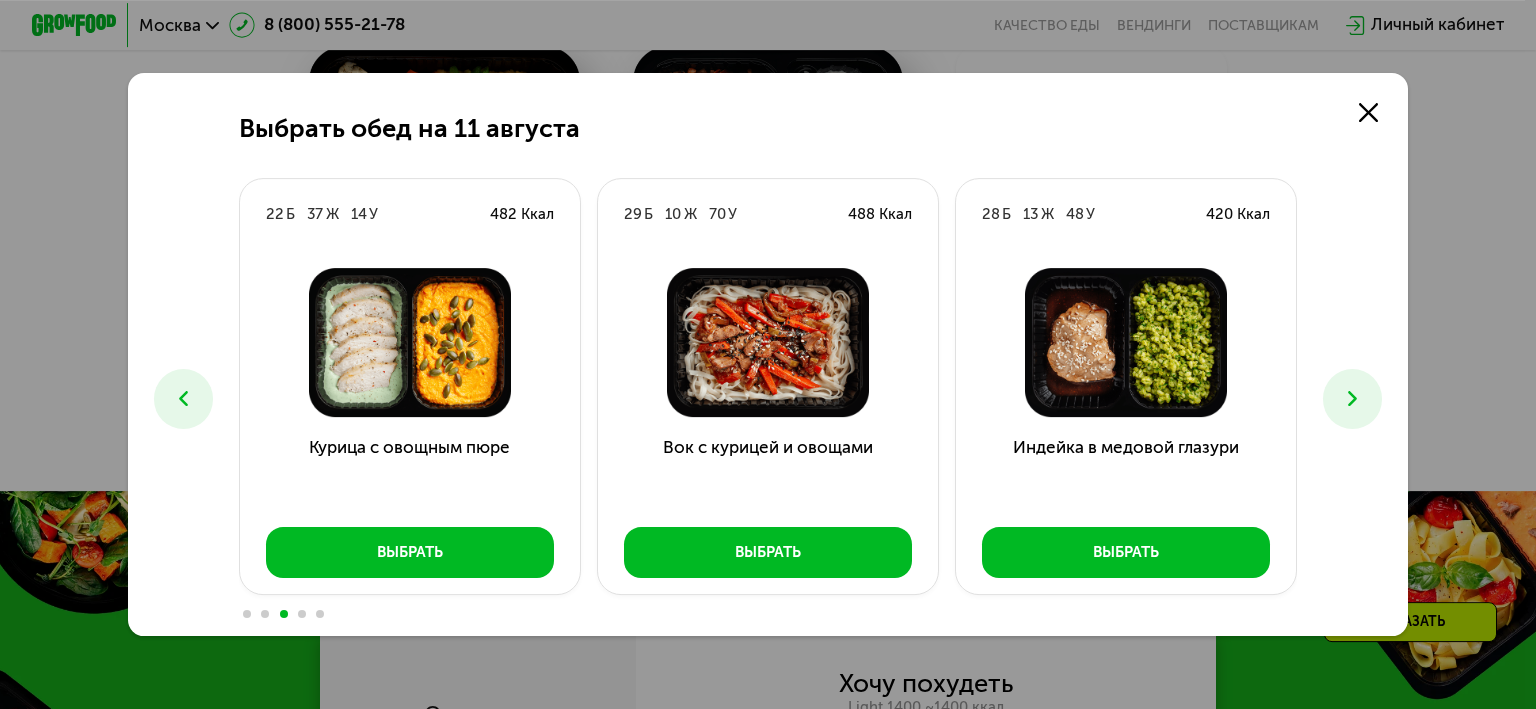 click 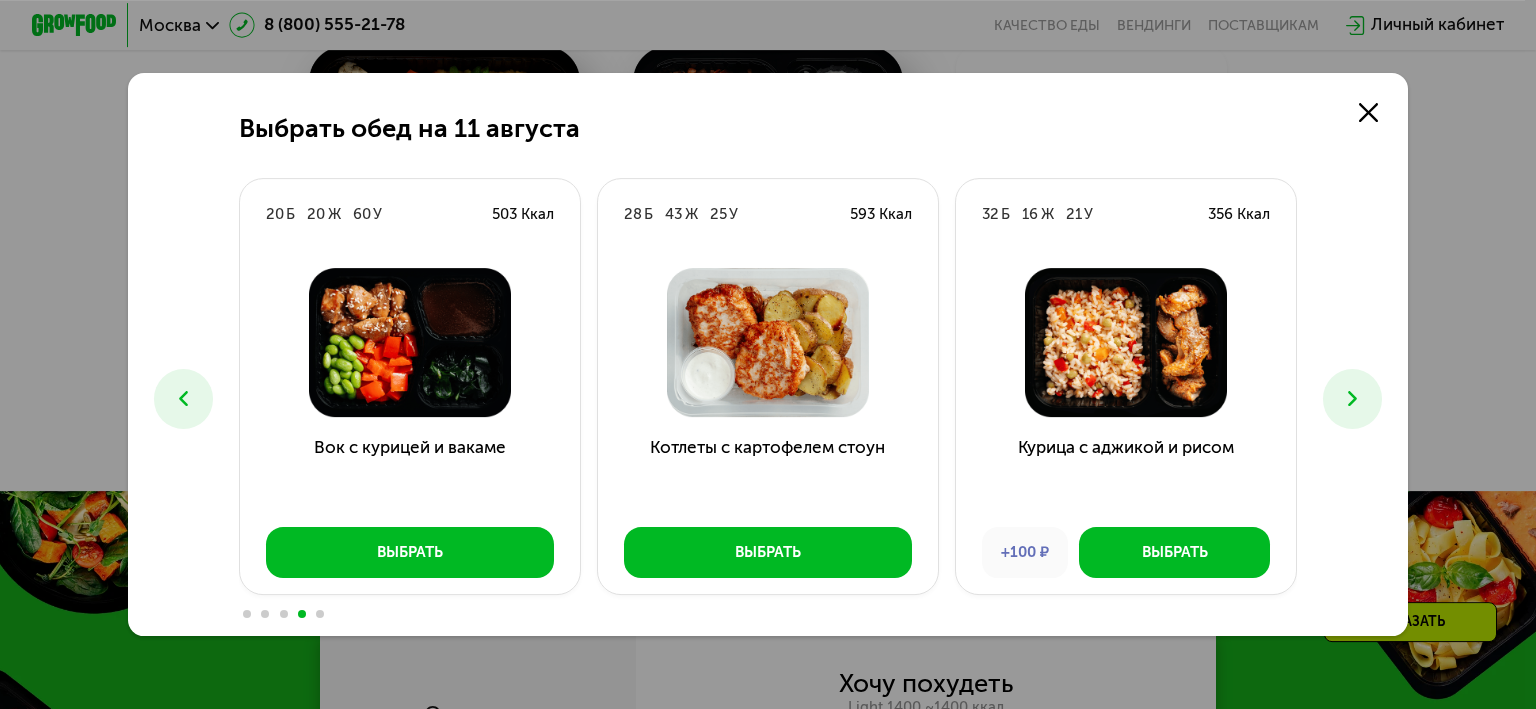 click 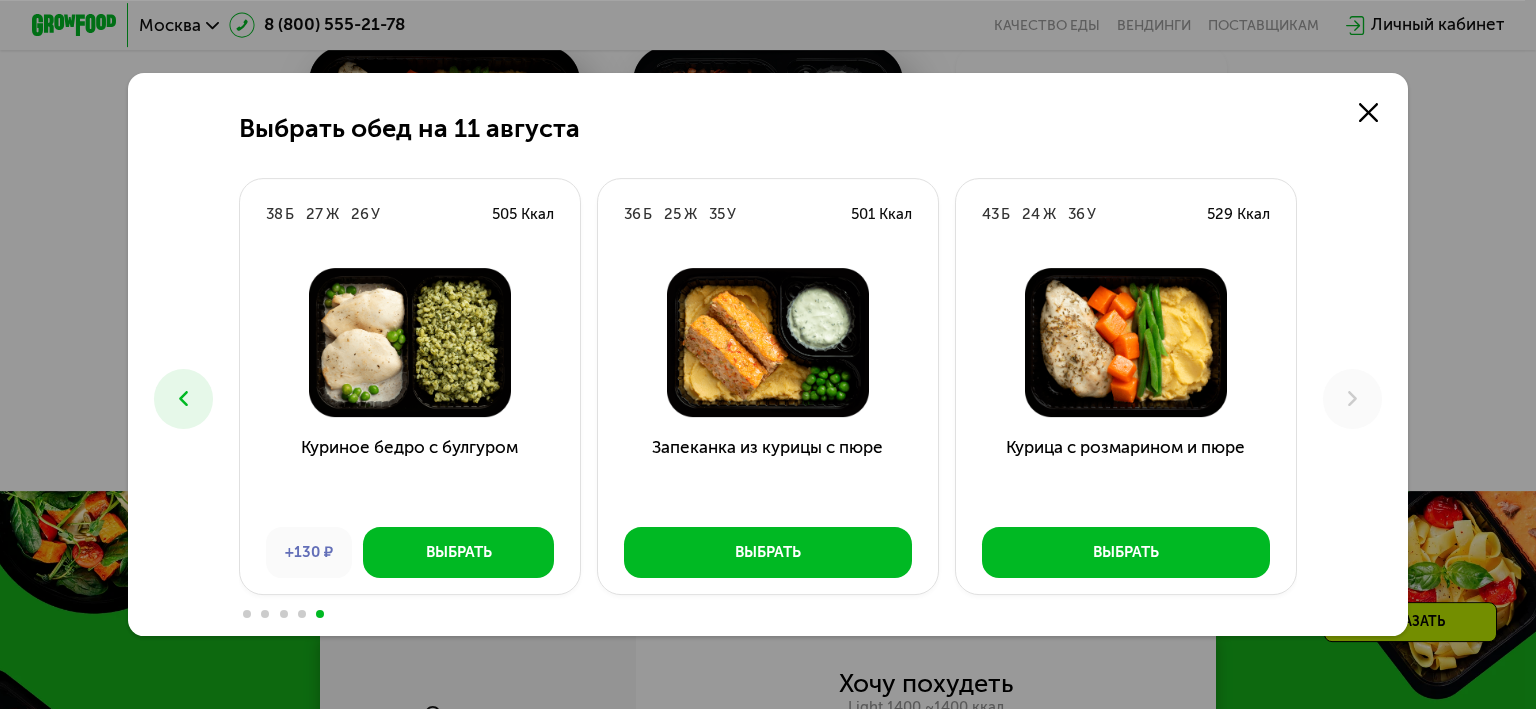 click 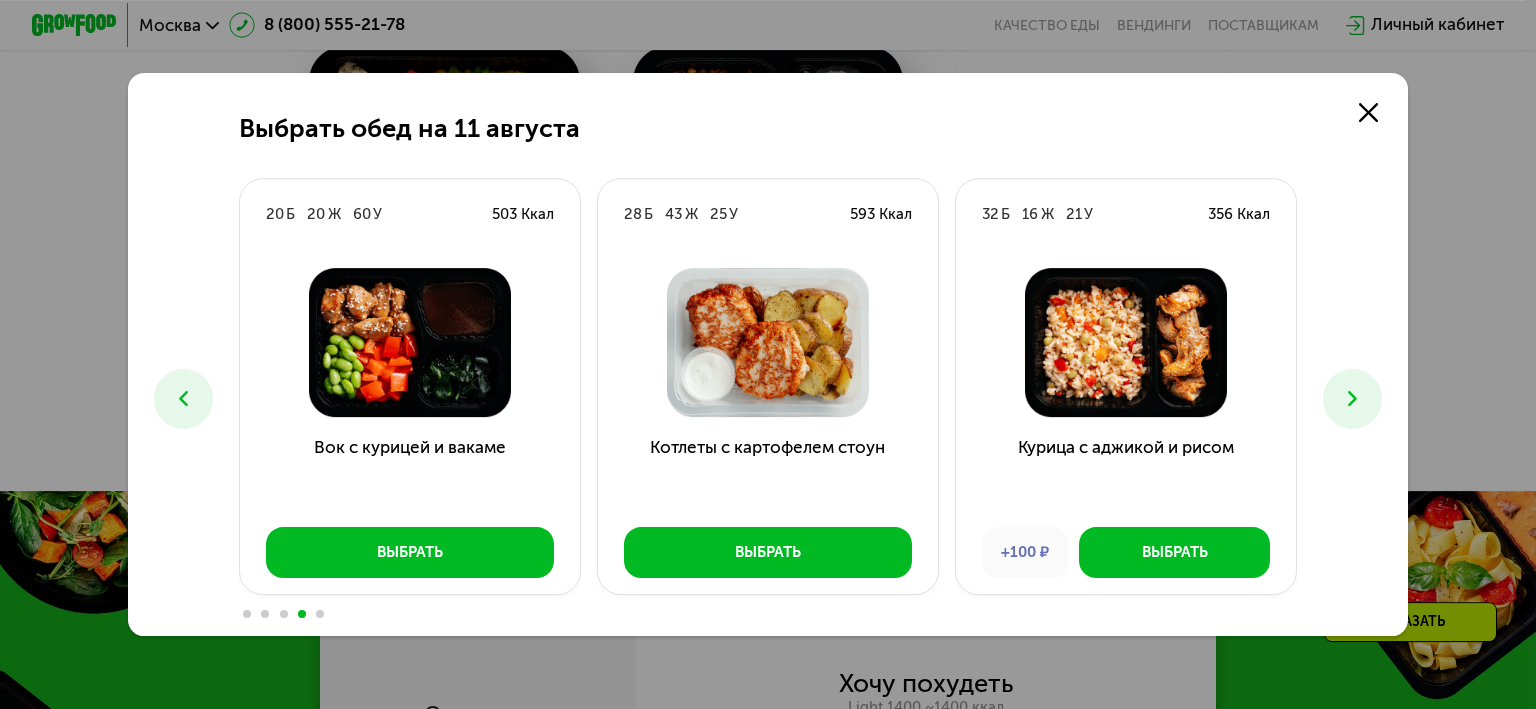 click 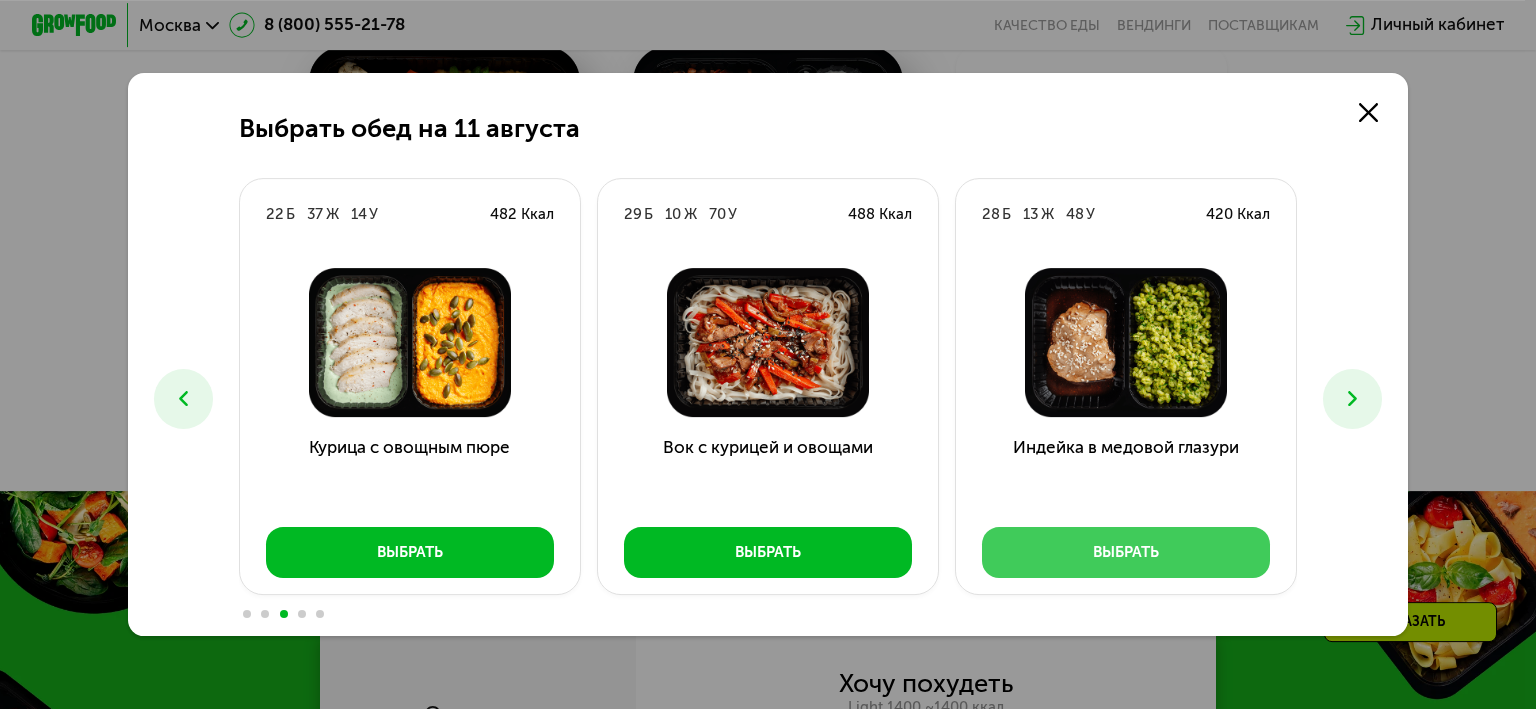 click on "Выбрать" at bounding box center (1126, 552) 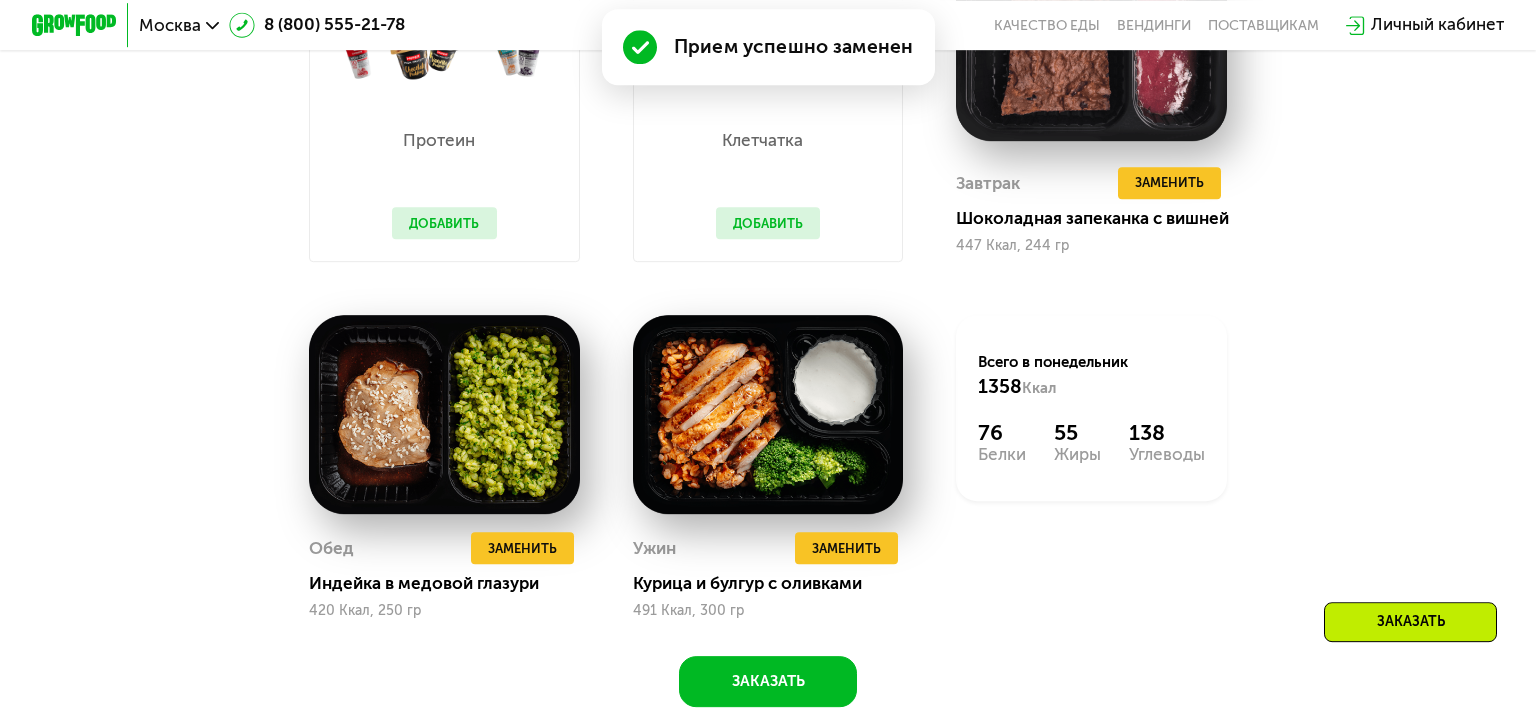 scroll, scrollTop: 1586, scrollLeft: 0, axis: vertical 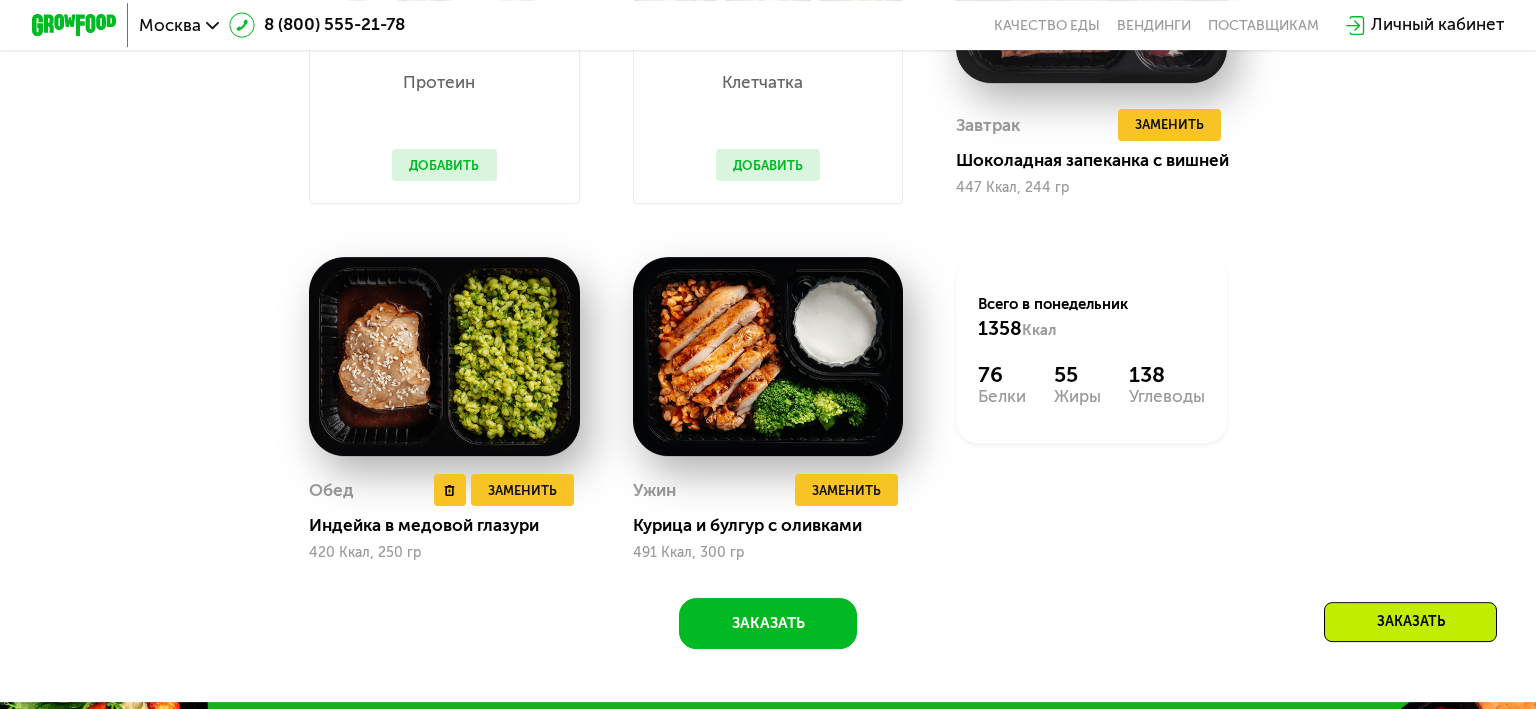 click at bounding box center [444, 356] 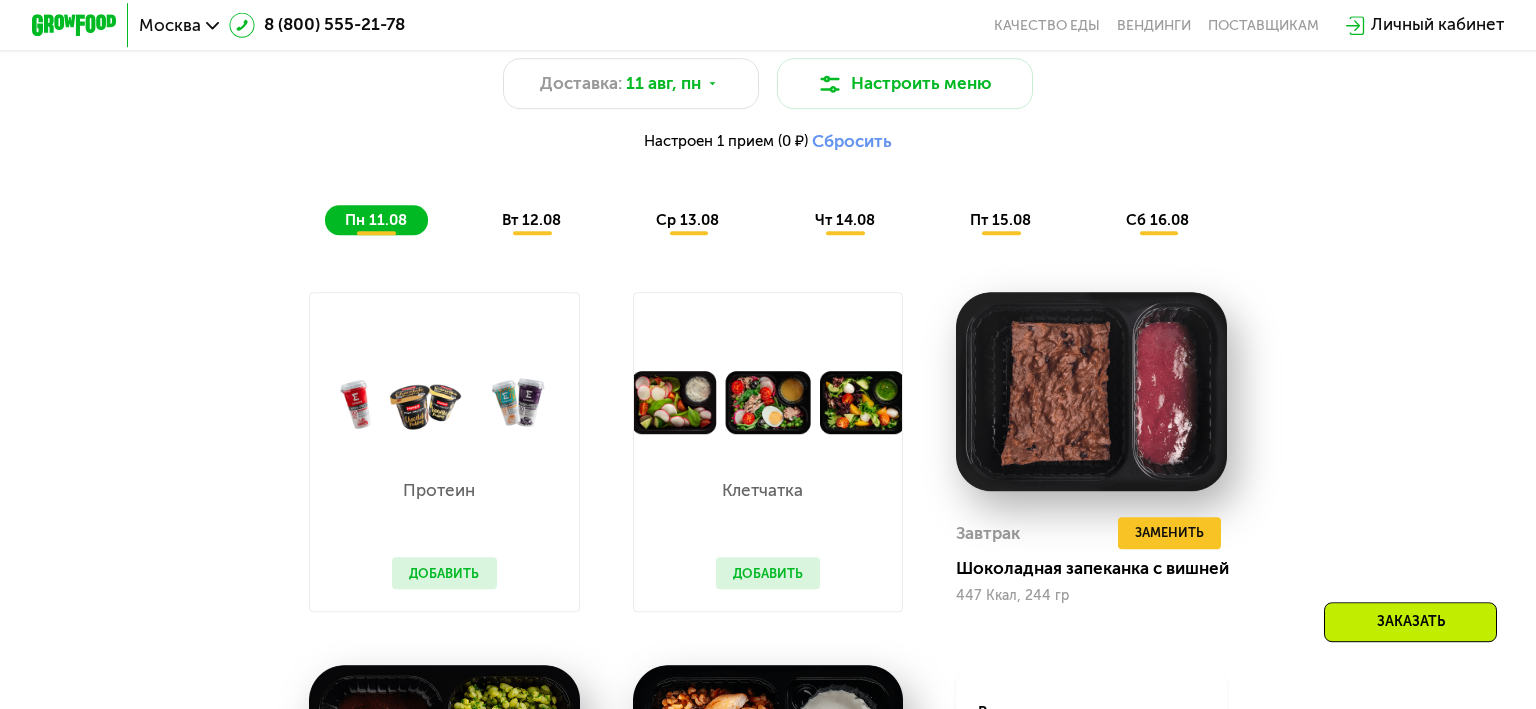 scroll, scrollTop: 1164, scrollLeft: 0, axis: vertical 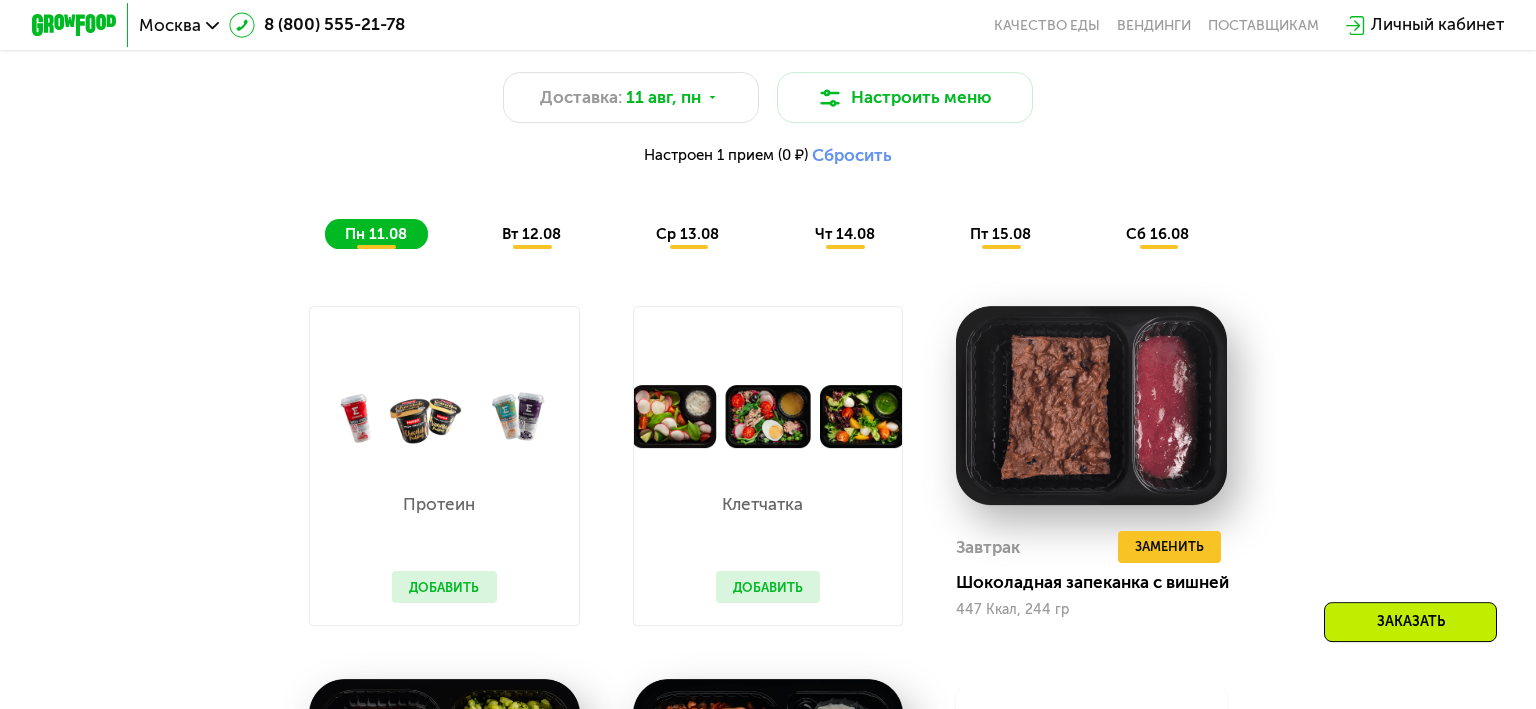 click on "вт 12.08" at bounding box center [531, 234] 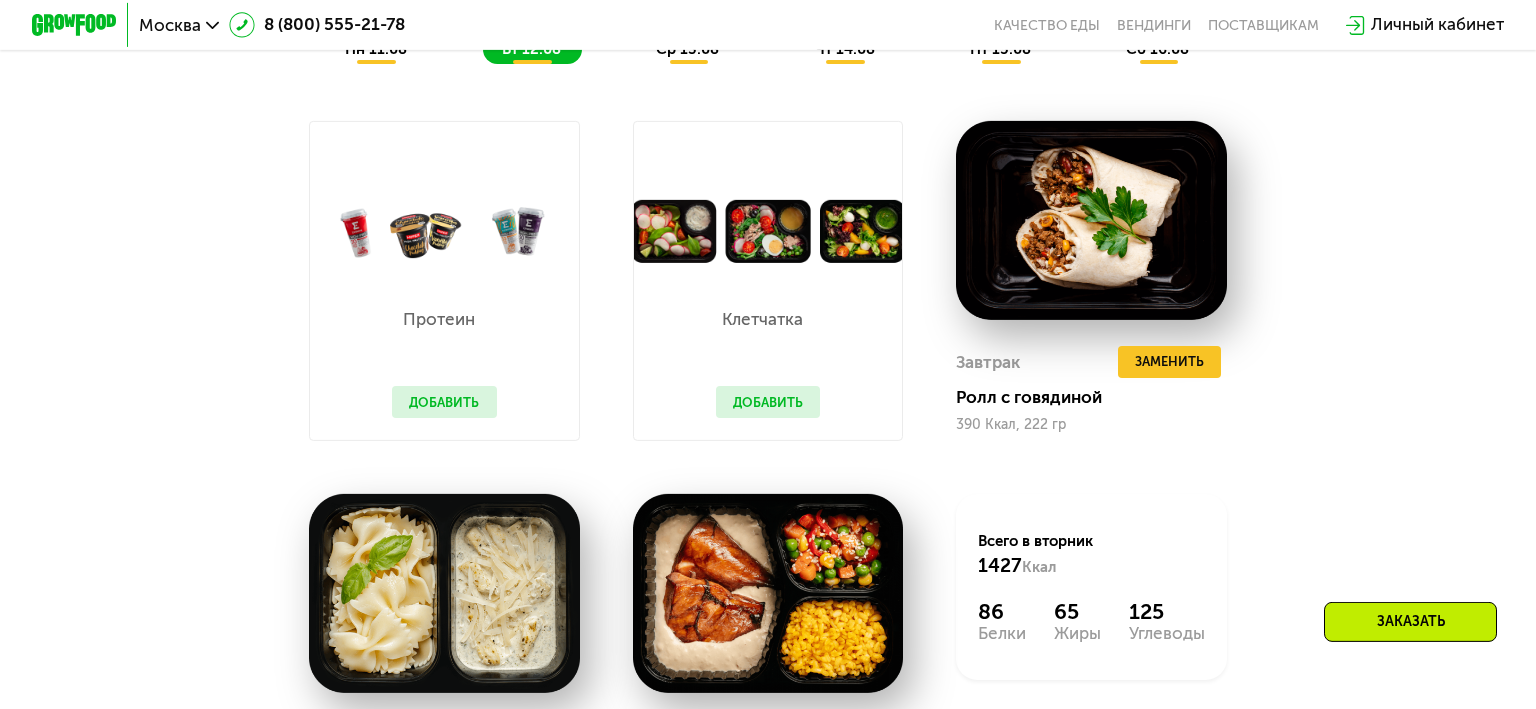 scroll, scrollTop: 1270, scrollLeft: 0, axis: vertical 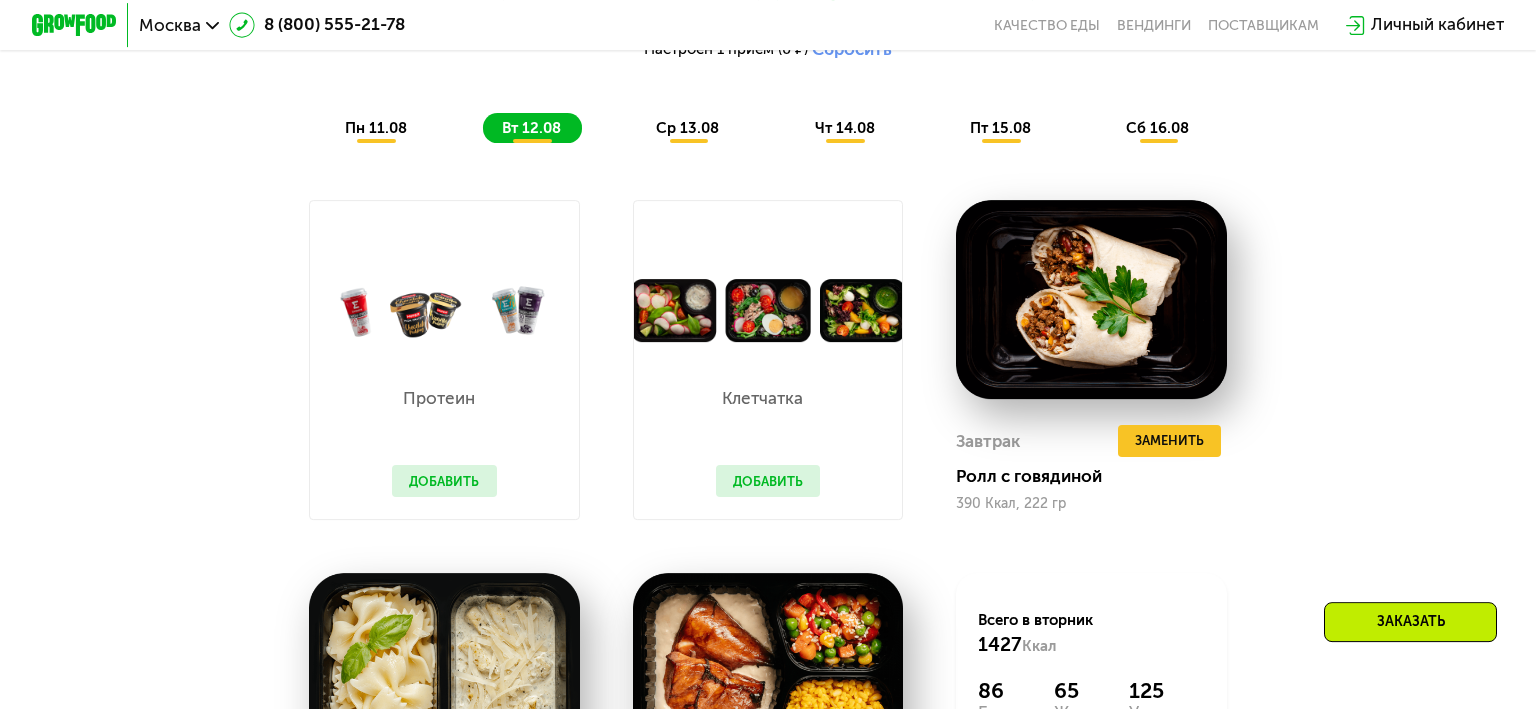 click on "ср 13.08" at bounding box center (687, 128) 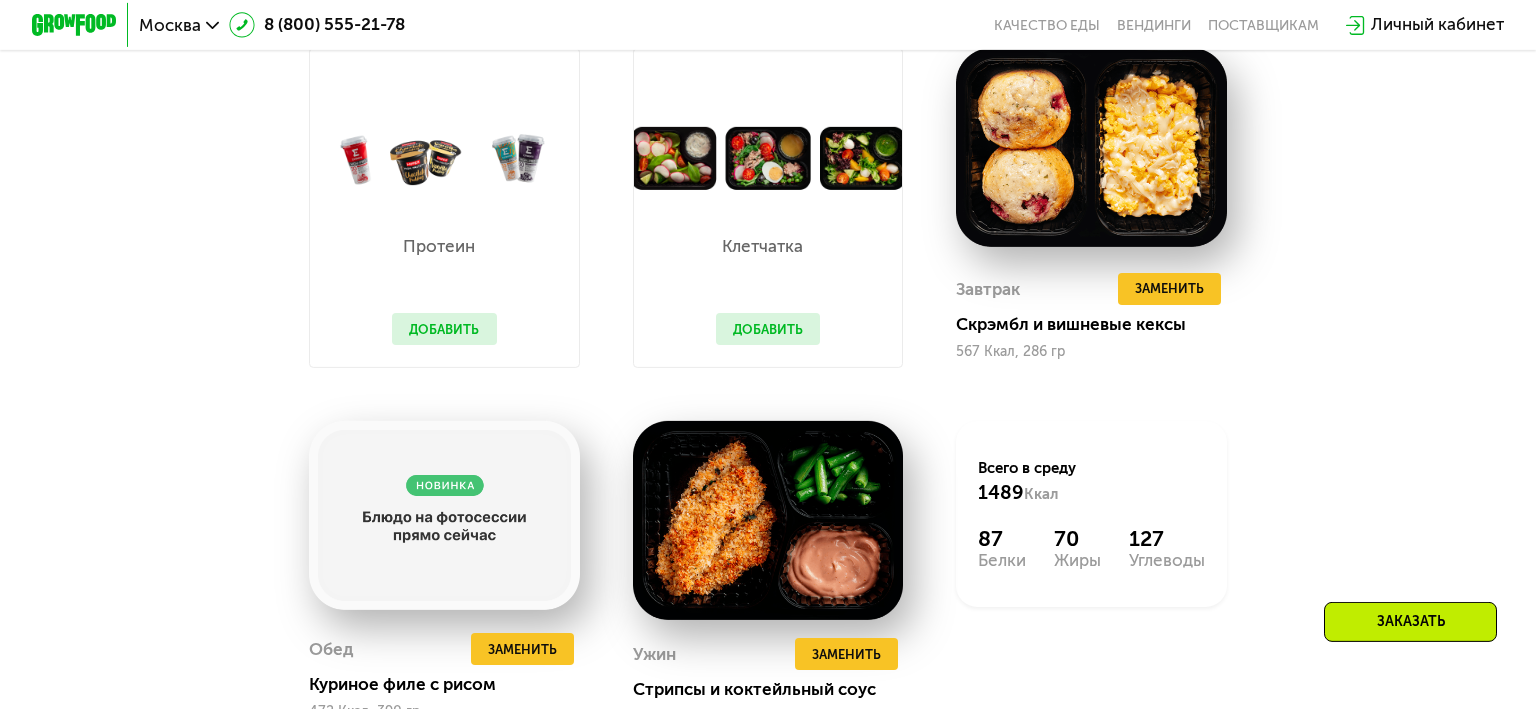 scroll, scrollTop: 1586, scrollLeft: 0, axis: vertical 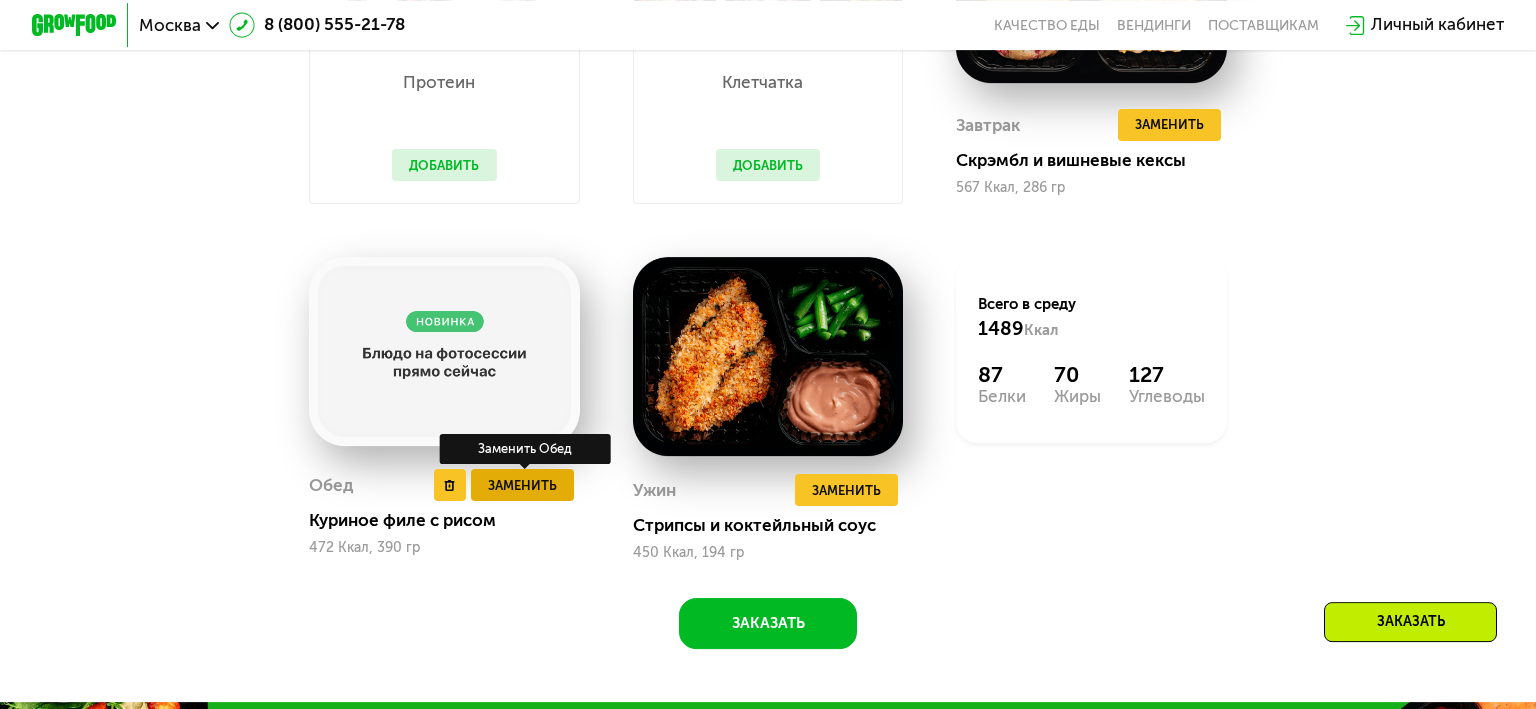 click on "Заменить" at bounding box center (522, 485) 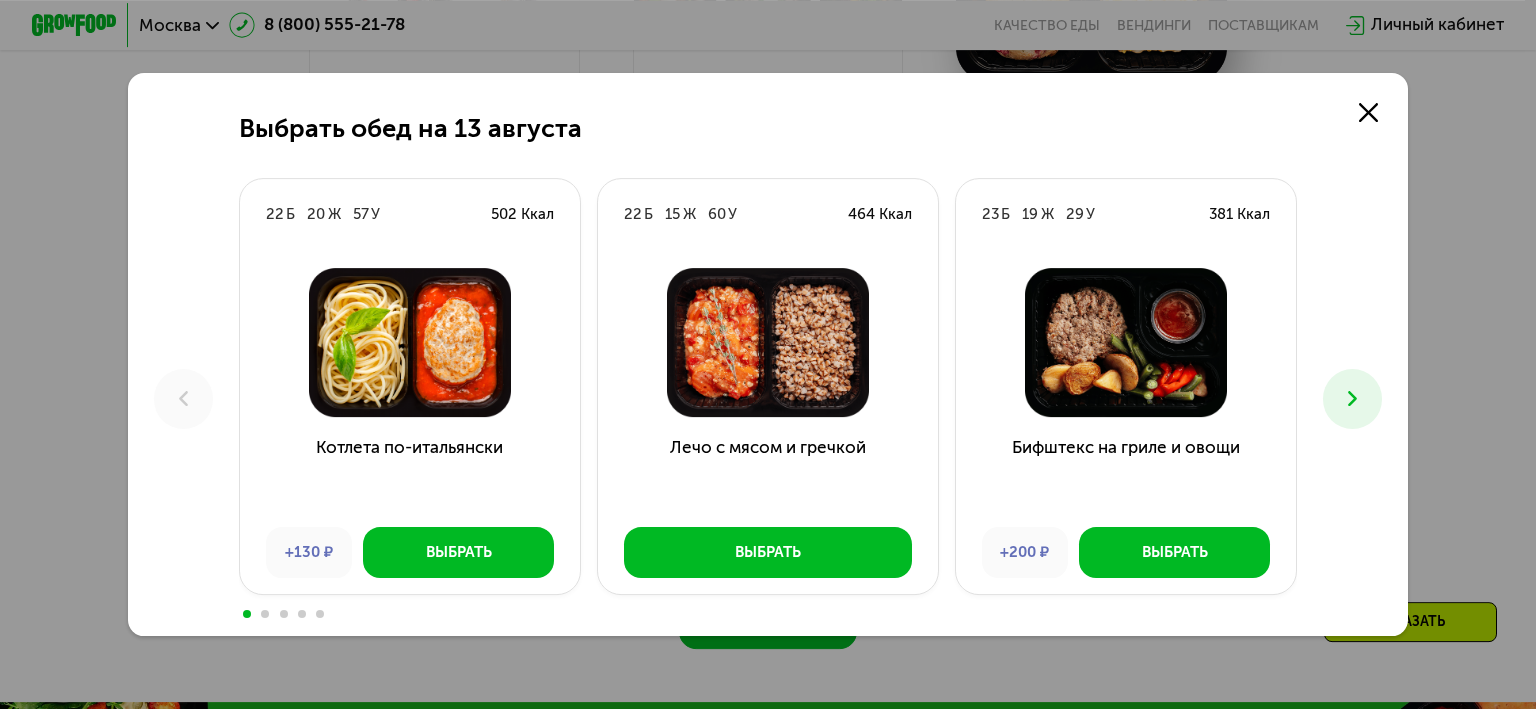click 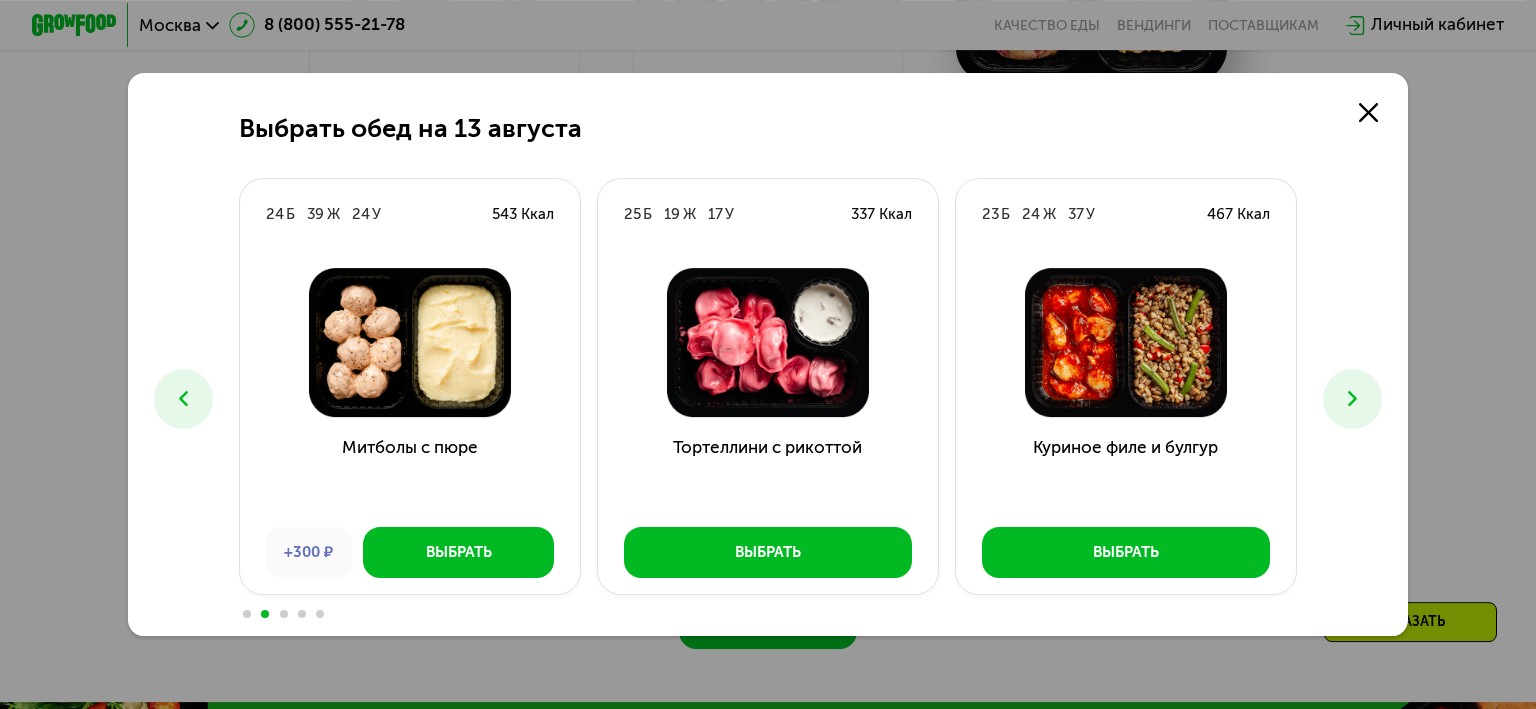 click 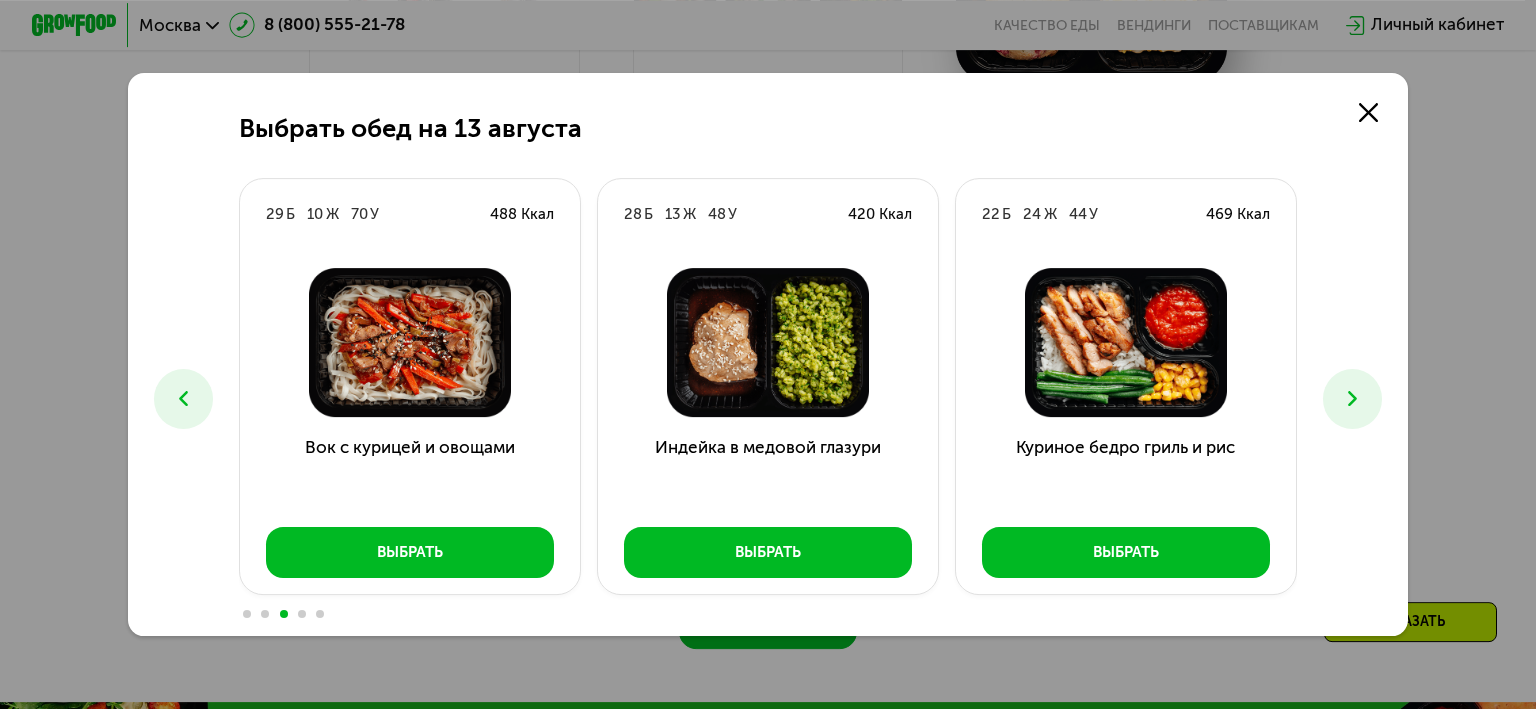 click 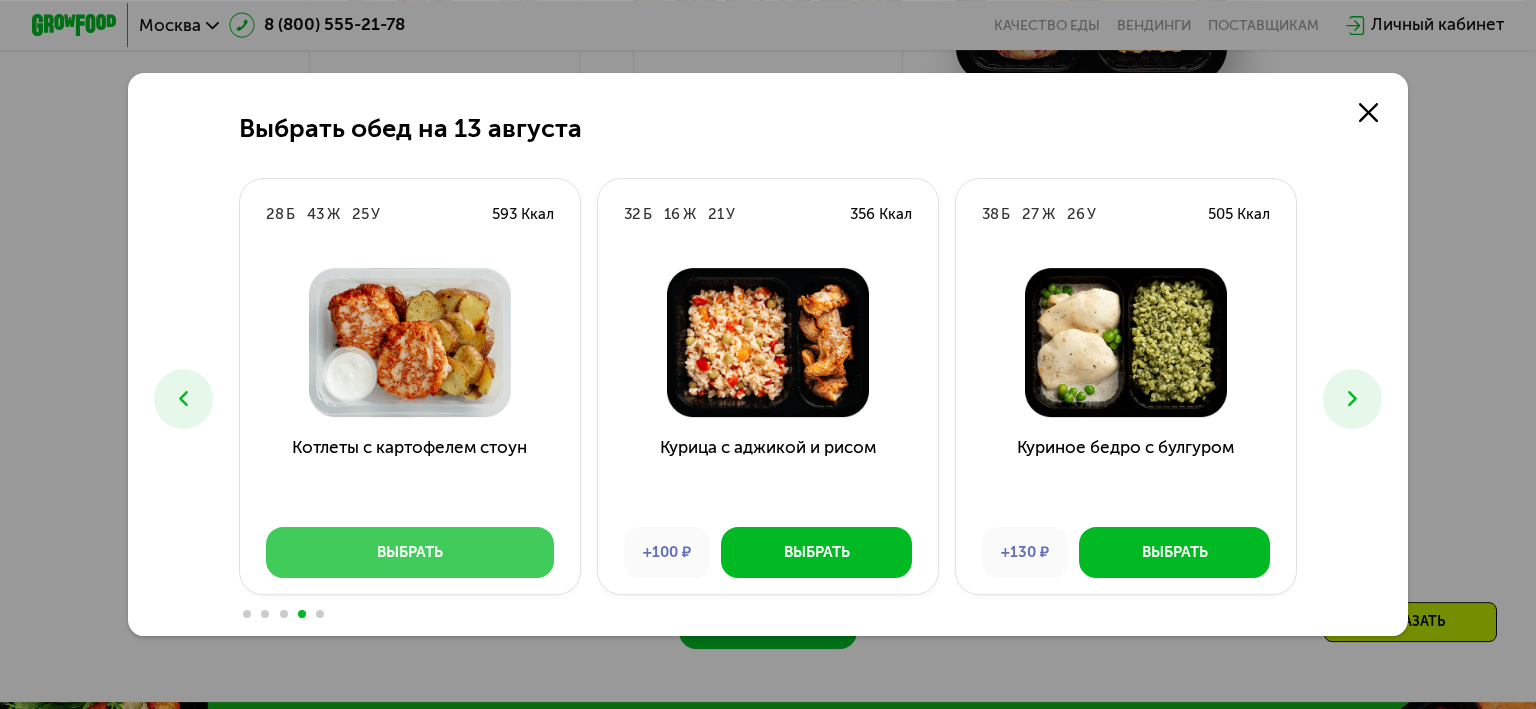 click on "Выбрать" at bounding box center (410, 552) 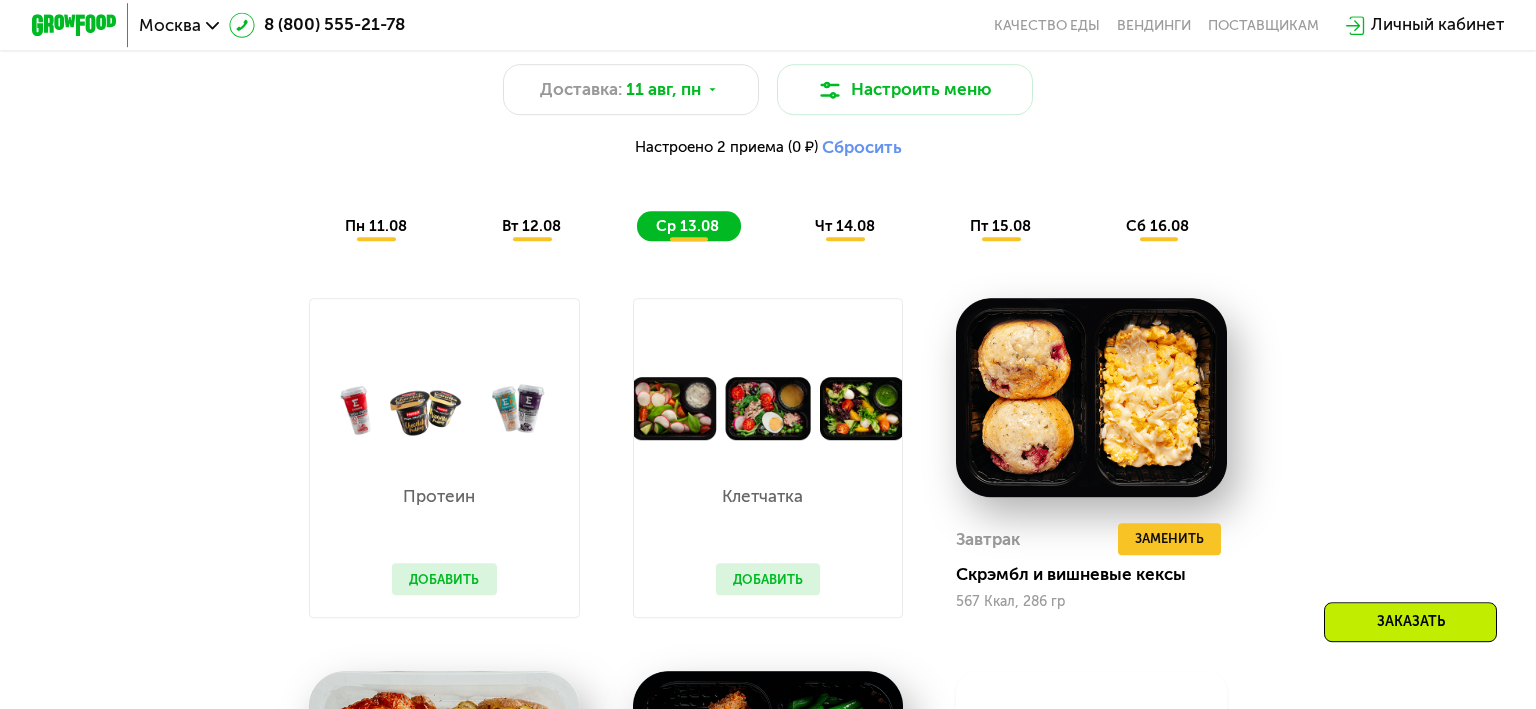 scroll, scrollTop: 1058, scrollLeft: 0, axis: vertical 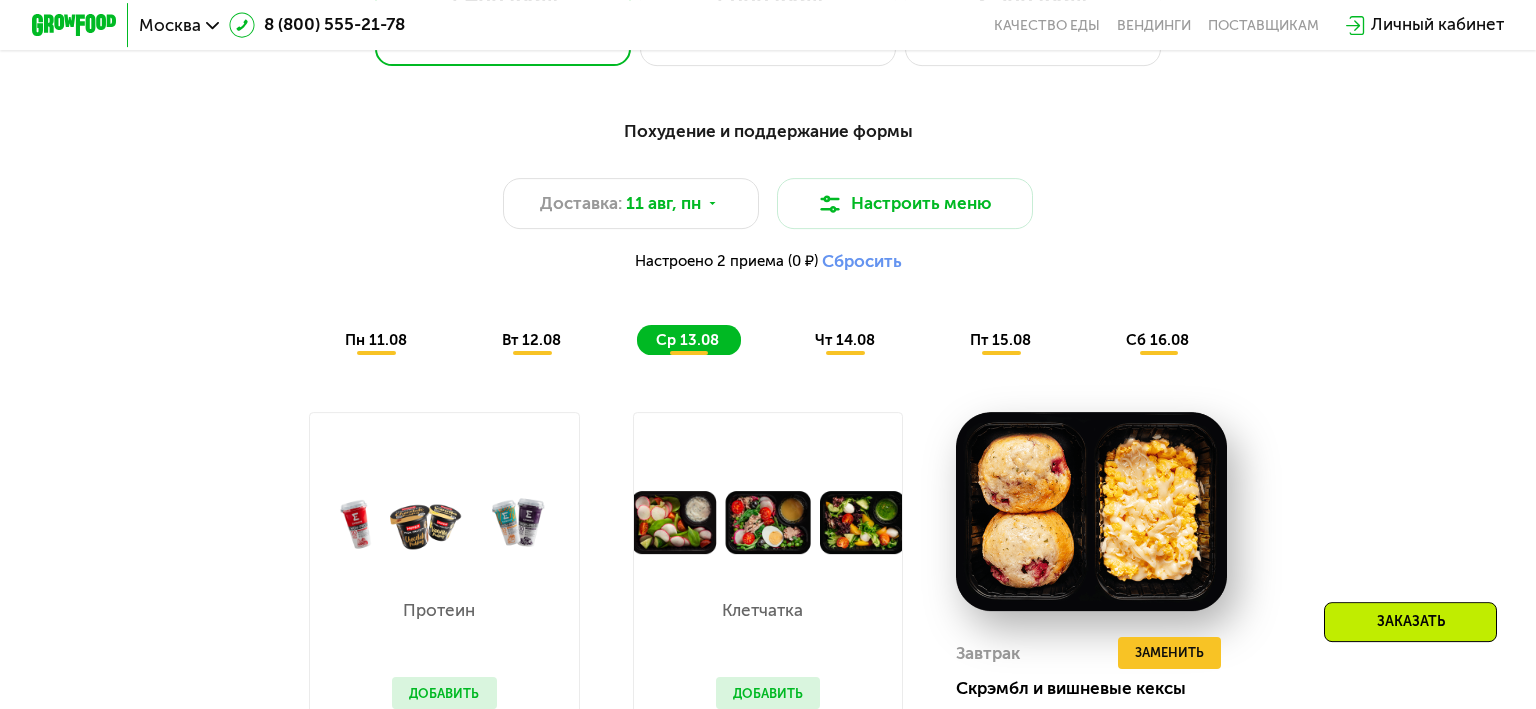 click on "чт 14.08" 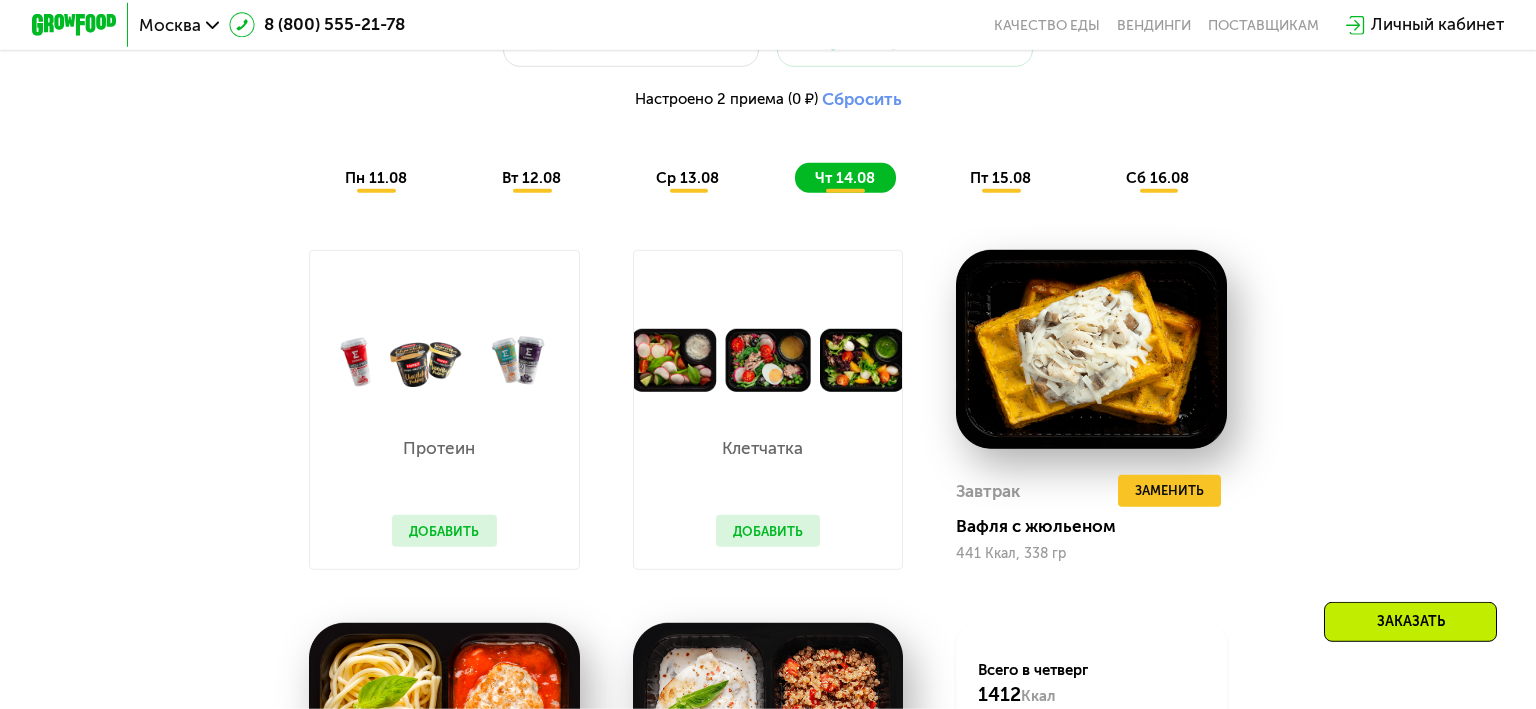 scroll, scrollTop: 1164, scrollLeft: 0, axis: vertical 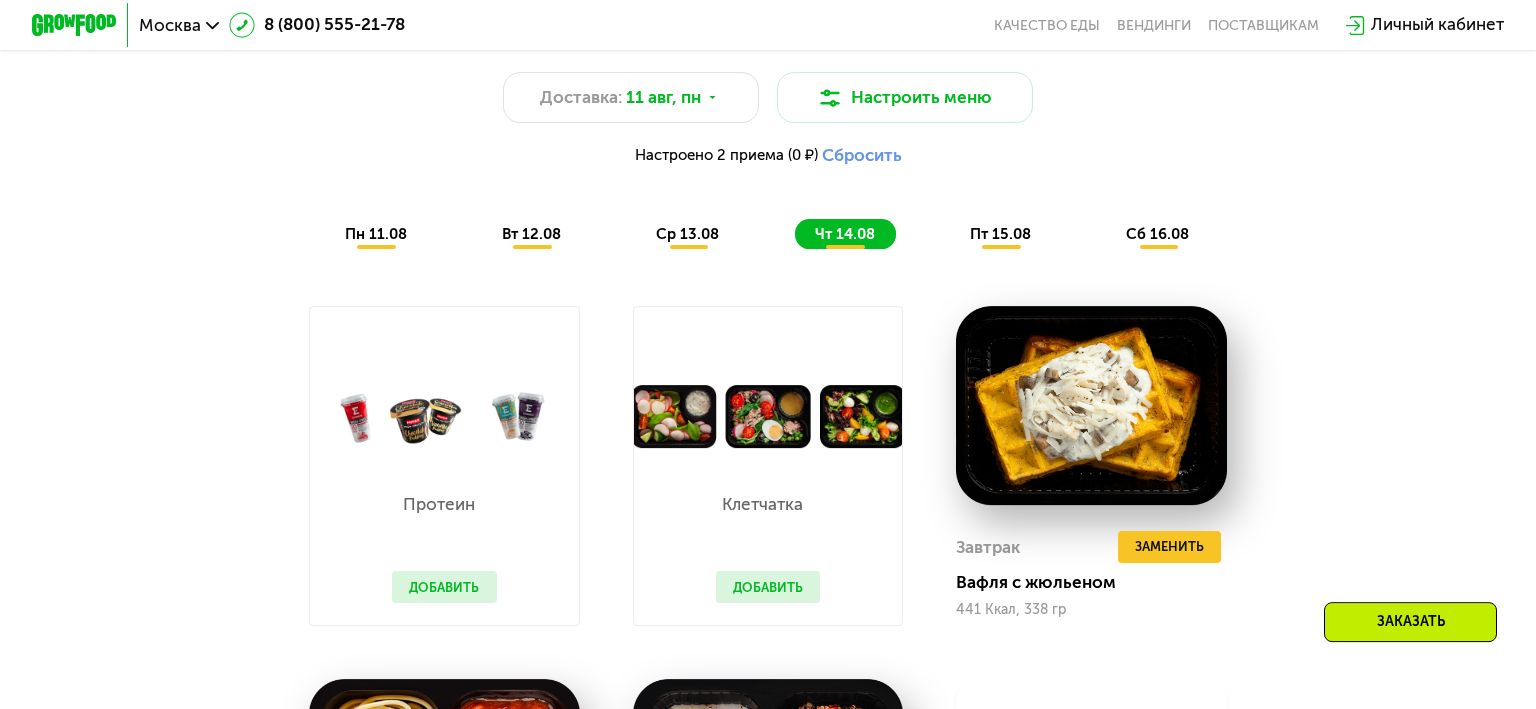 click on "пт 15.08" at bounding box center [1000, 234] 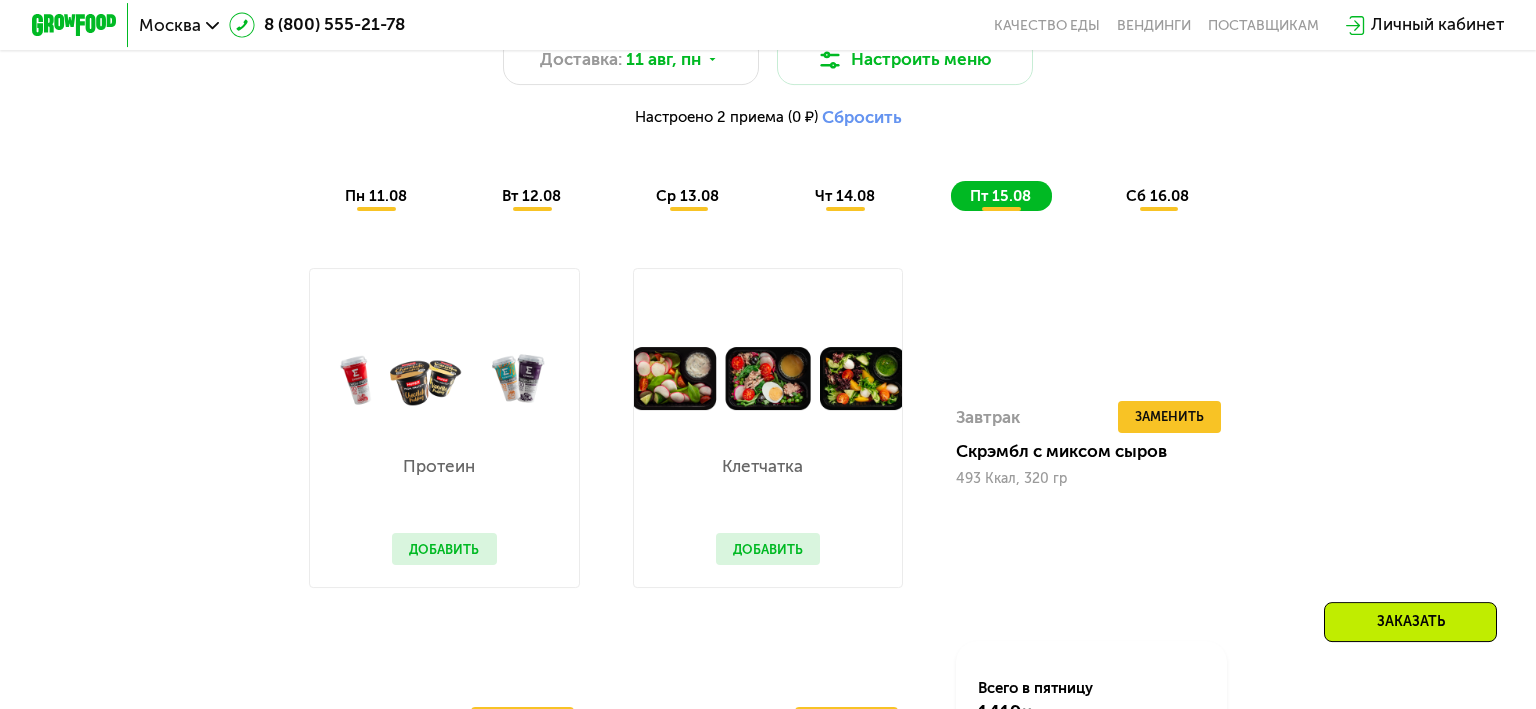 scroll, scrollTop: 1164, scrollLeft: 0, axis: vertical 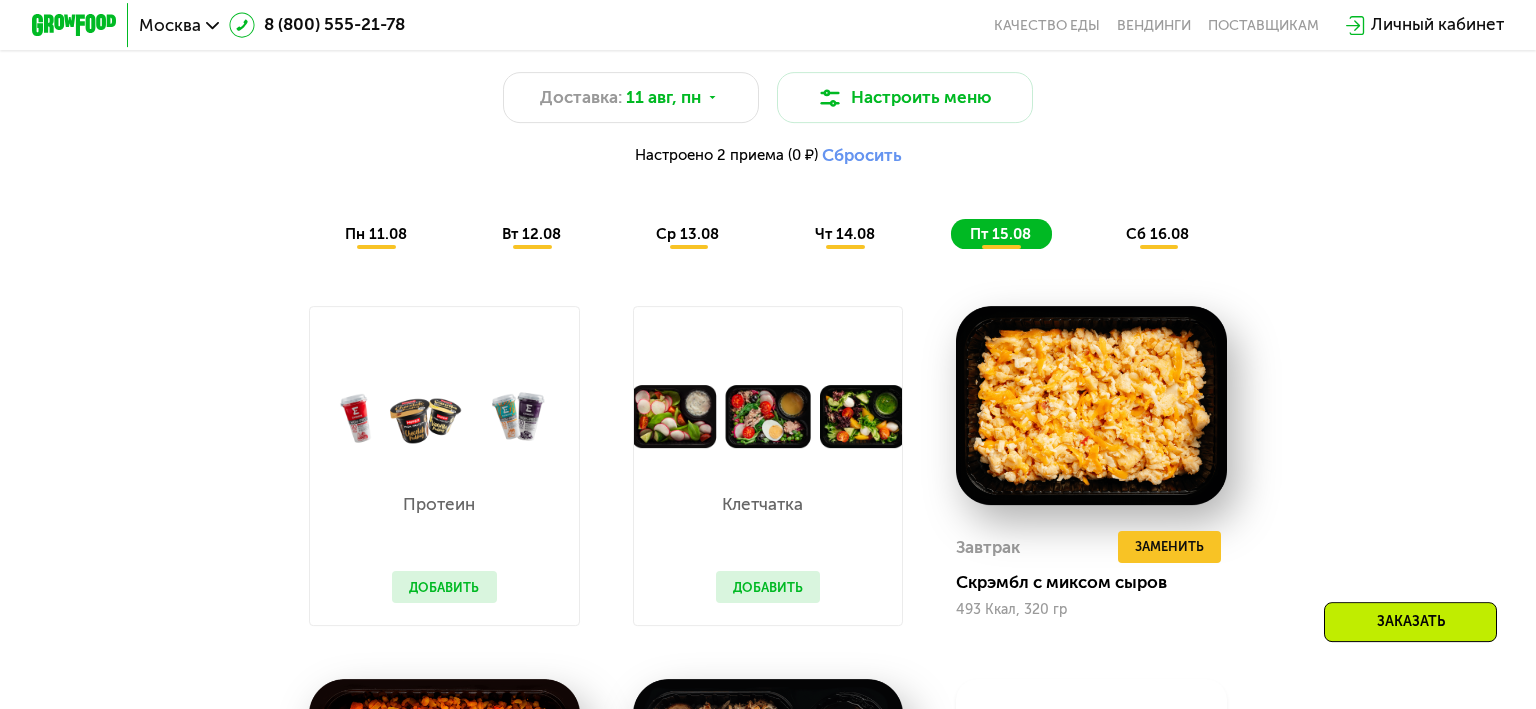 click on "сб 16.08" 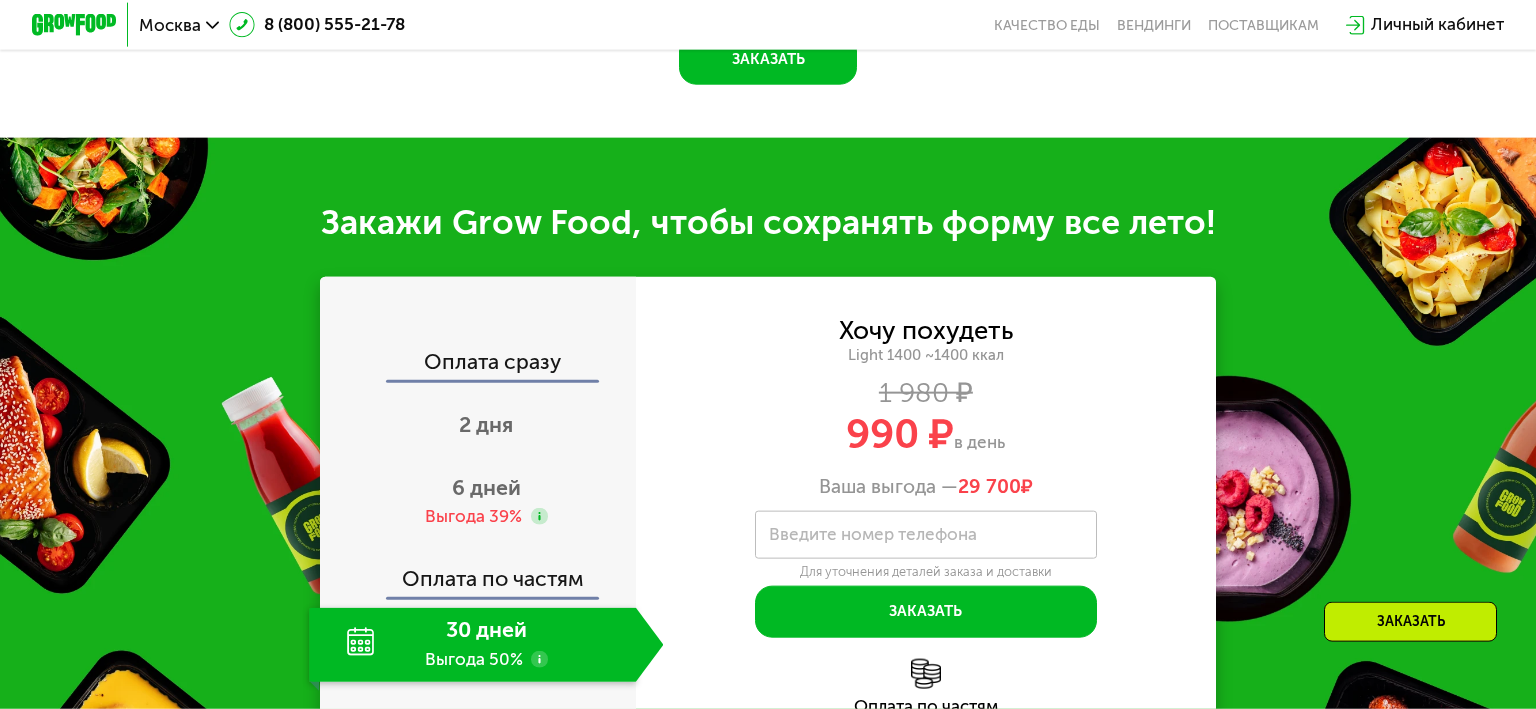 scroll, scrollTop: 2220, scrollLeft: 0, axis: vertical 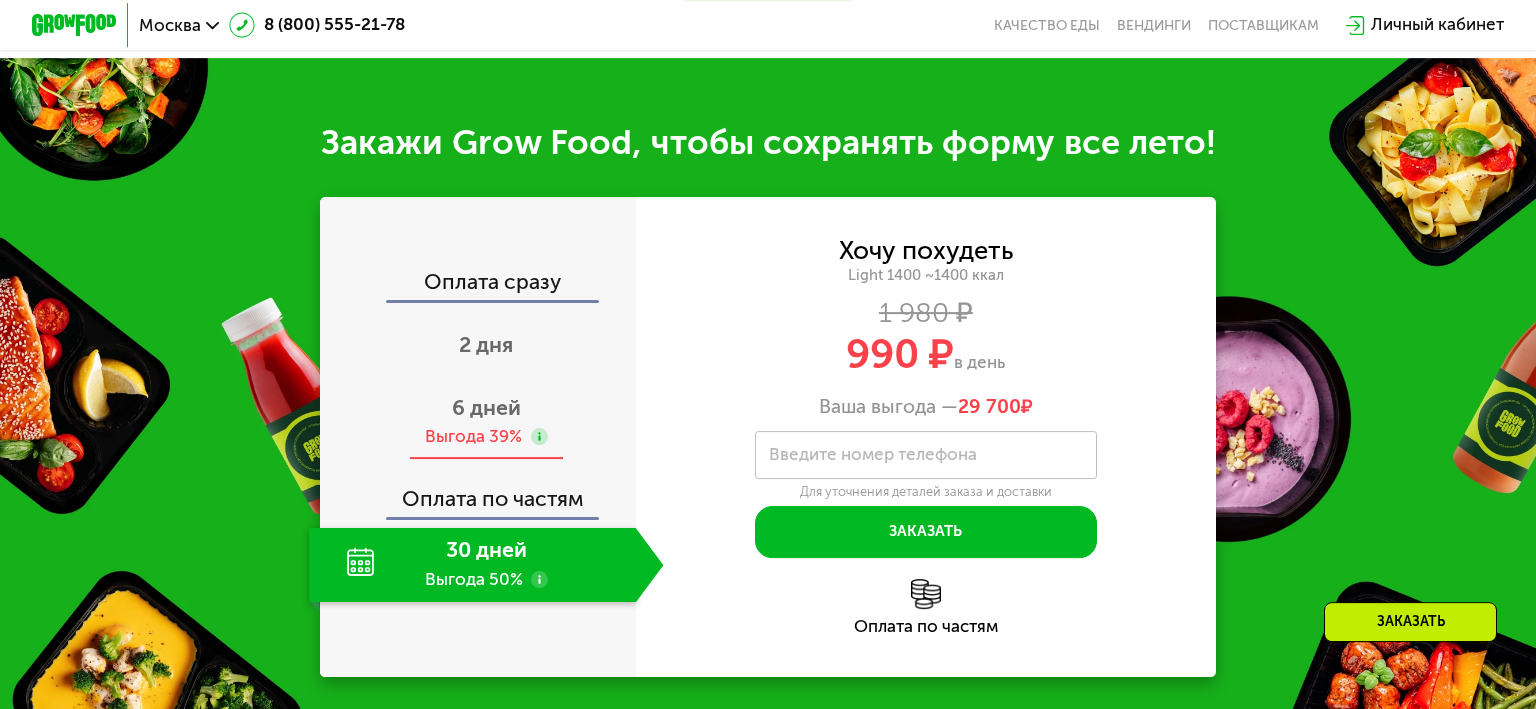click on "Выгода 39%" at bounding box center (473, 437) 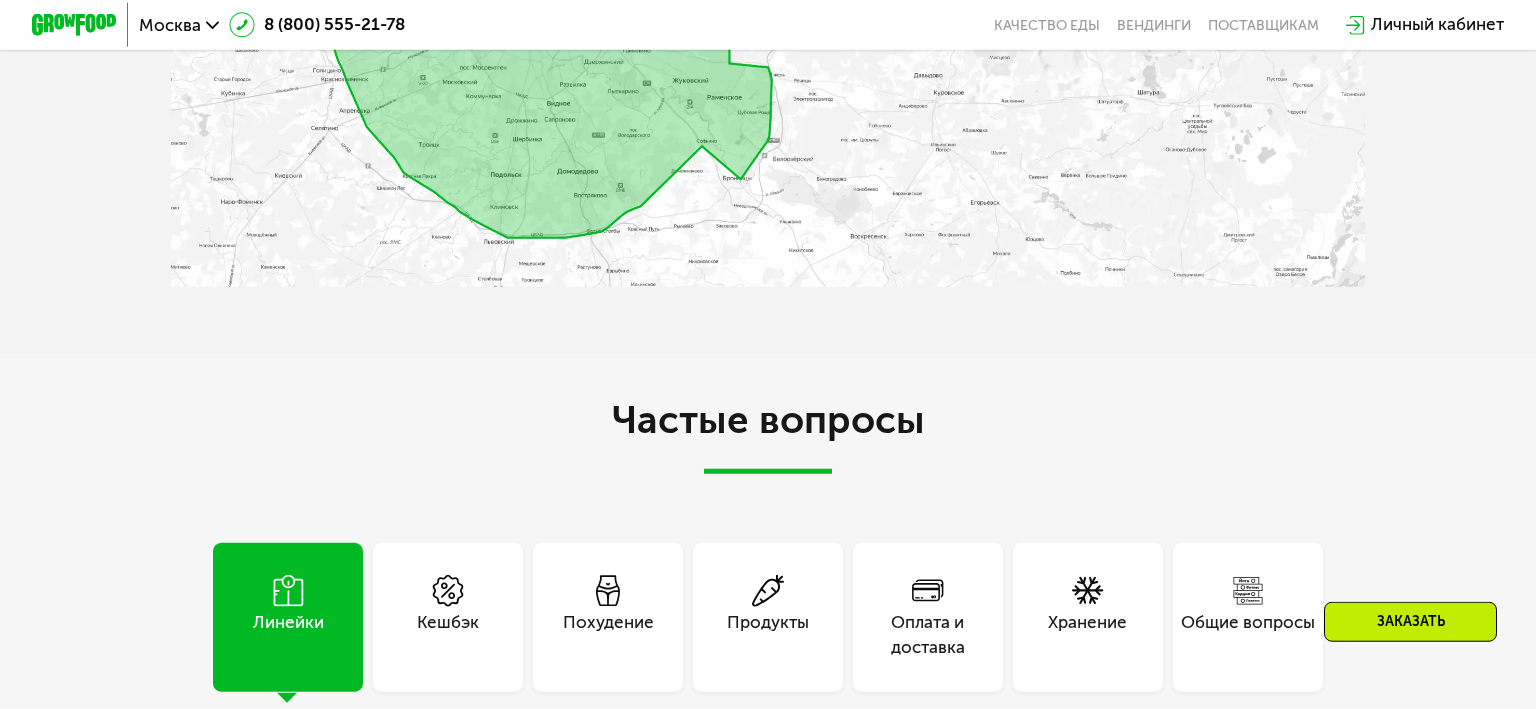scroll, scrollTop: 5071, scrollLeft: 0, axis: vertical 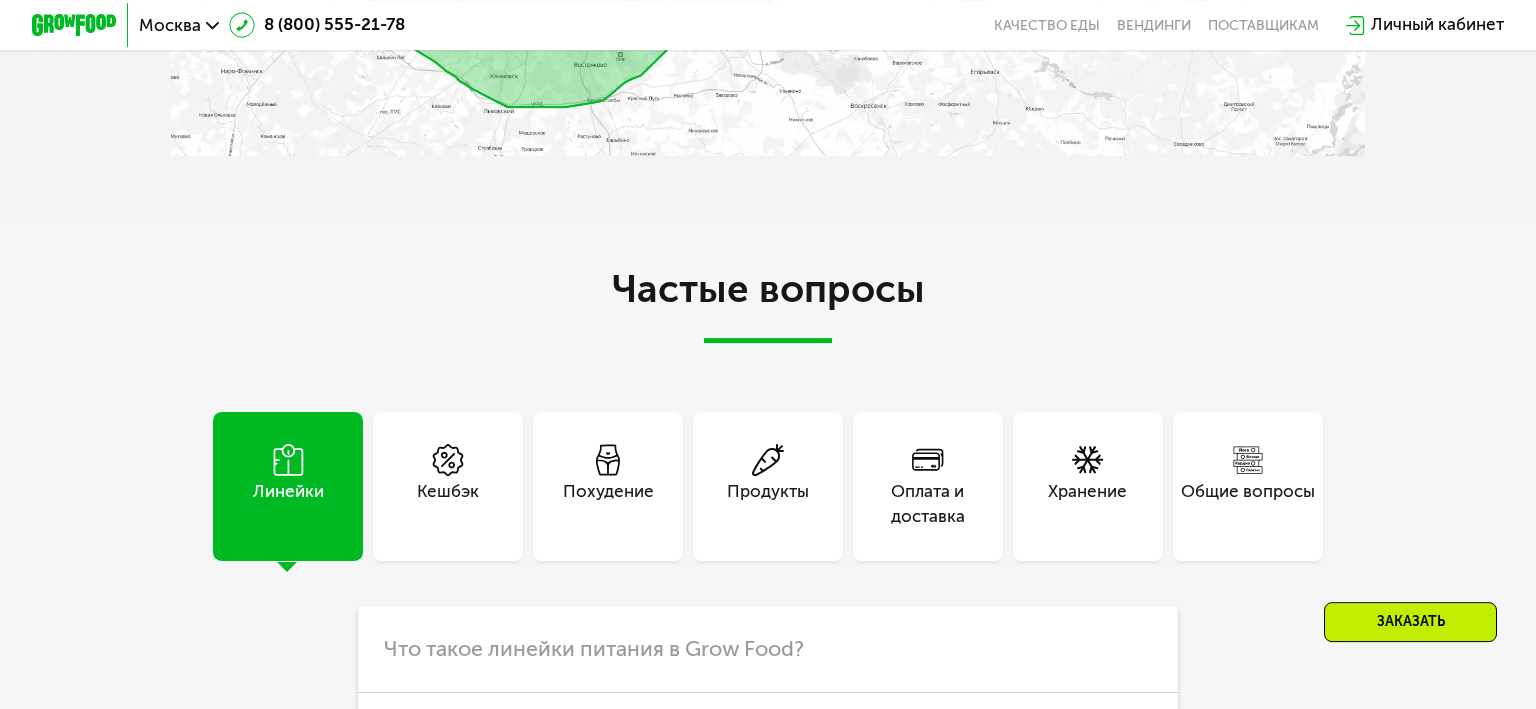 click on "Оплата и доставка" at bounding box center (927, 504) 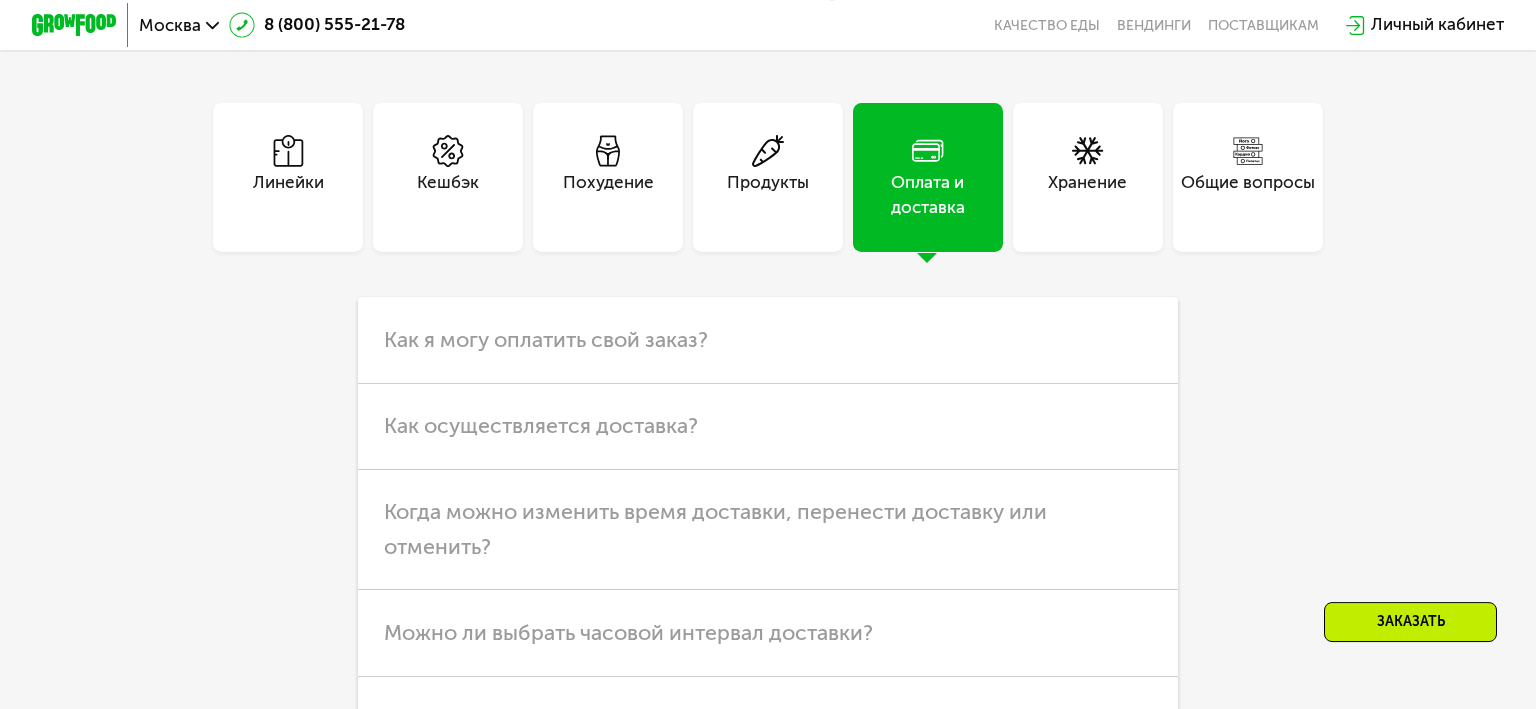scroll, scrollTop: 5388, scrollLeft: 0, axis: vertical 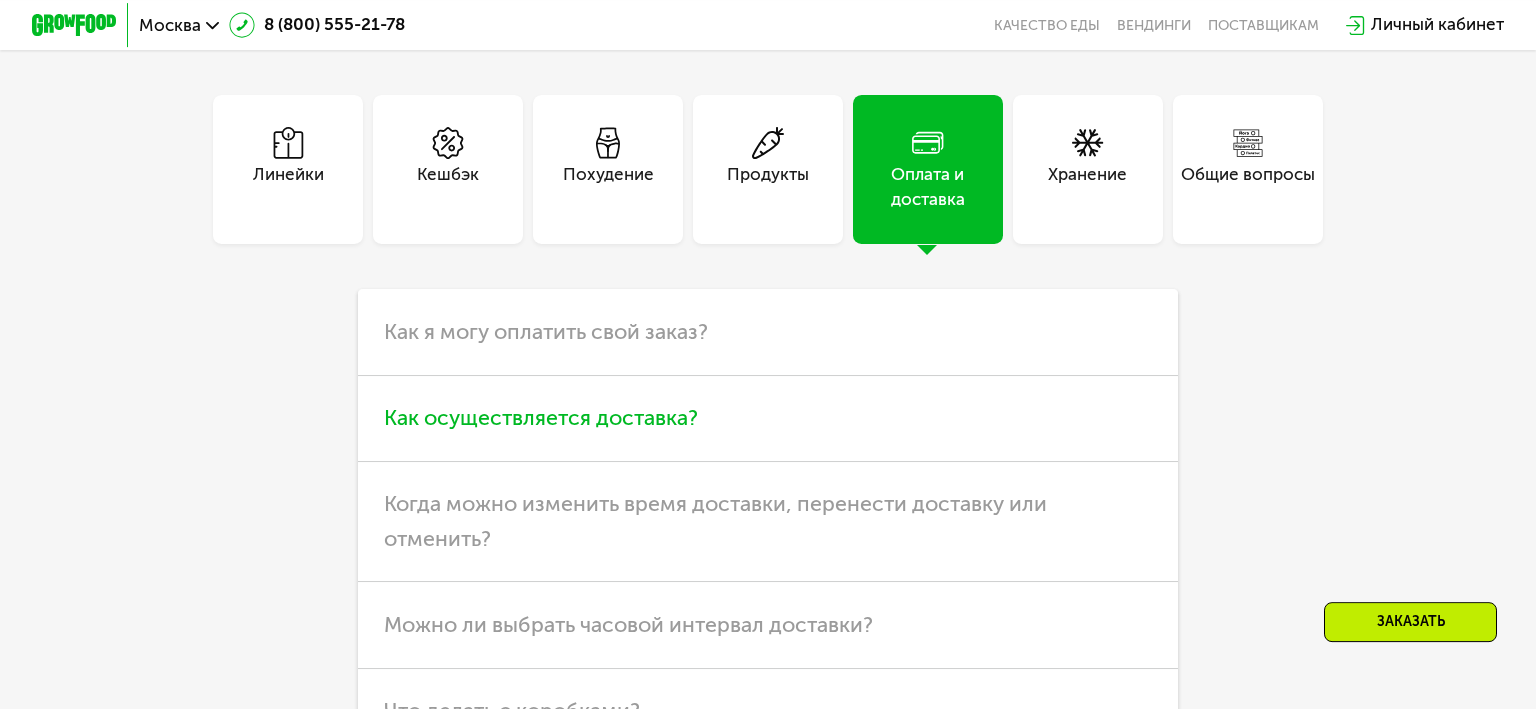 click on "Как осуществляется доставка?" at bounding box center [541, 418] 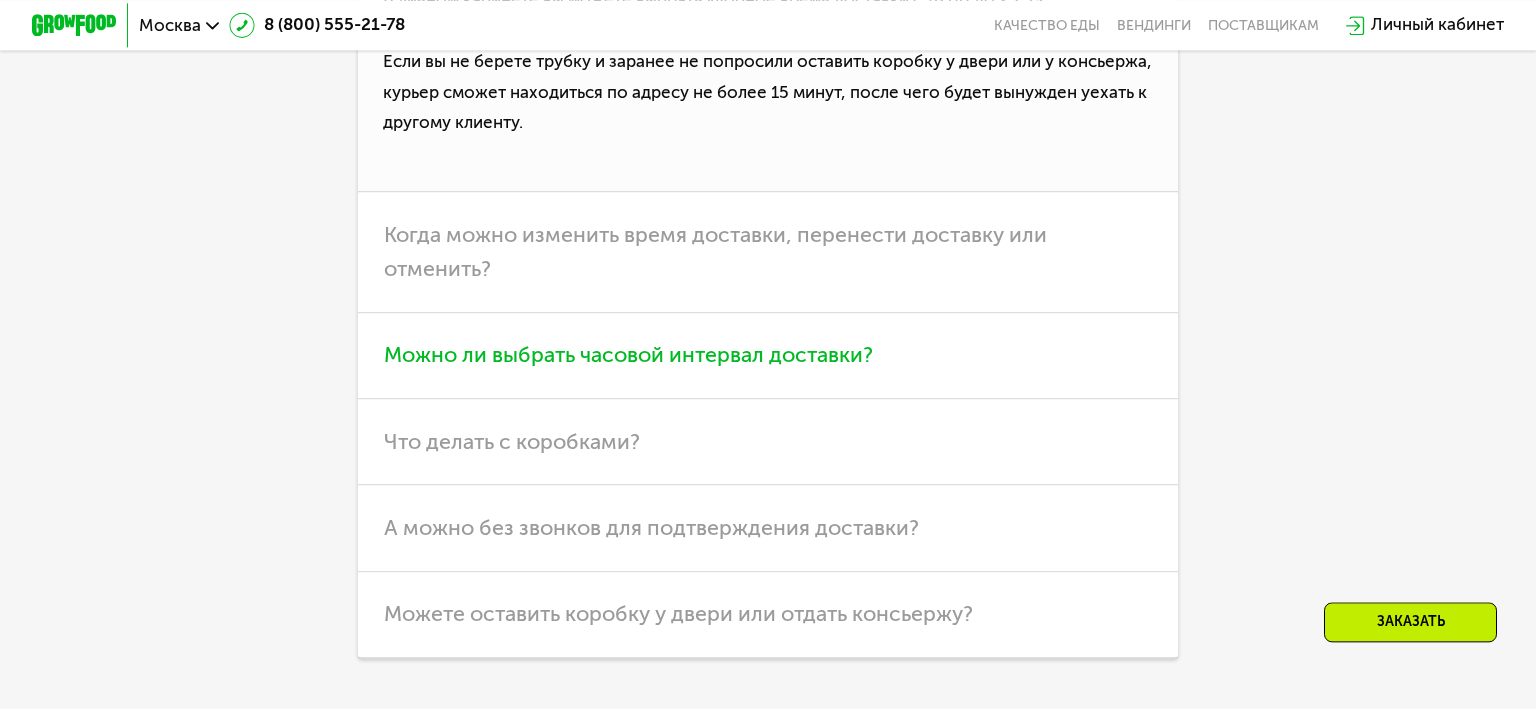 scroll, scrollTop: 6127, scrollLeft: 0, axis: vertical 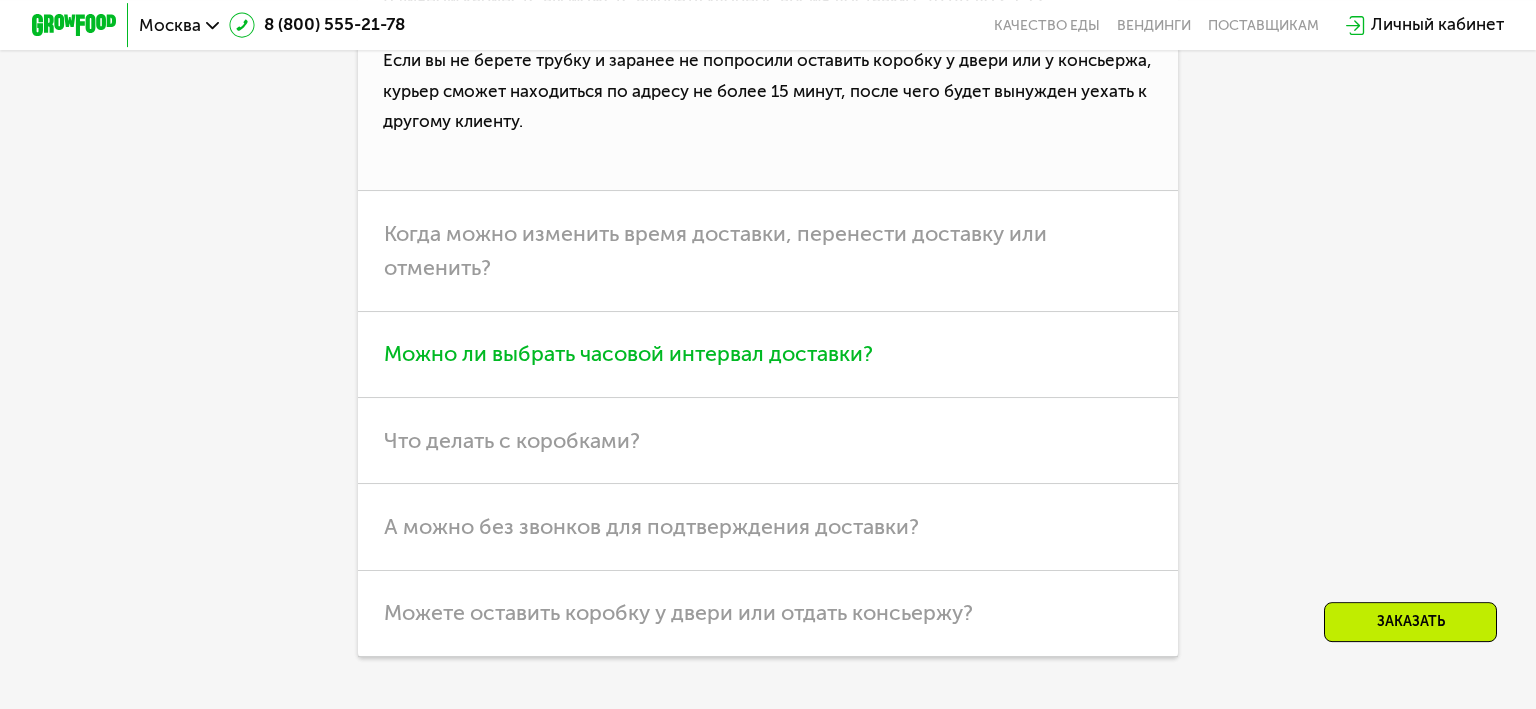 click on "Что делать с коробками?" at bounding box center [767, 441] 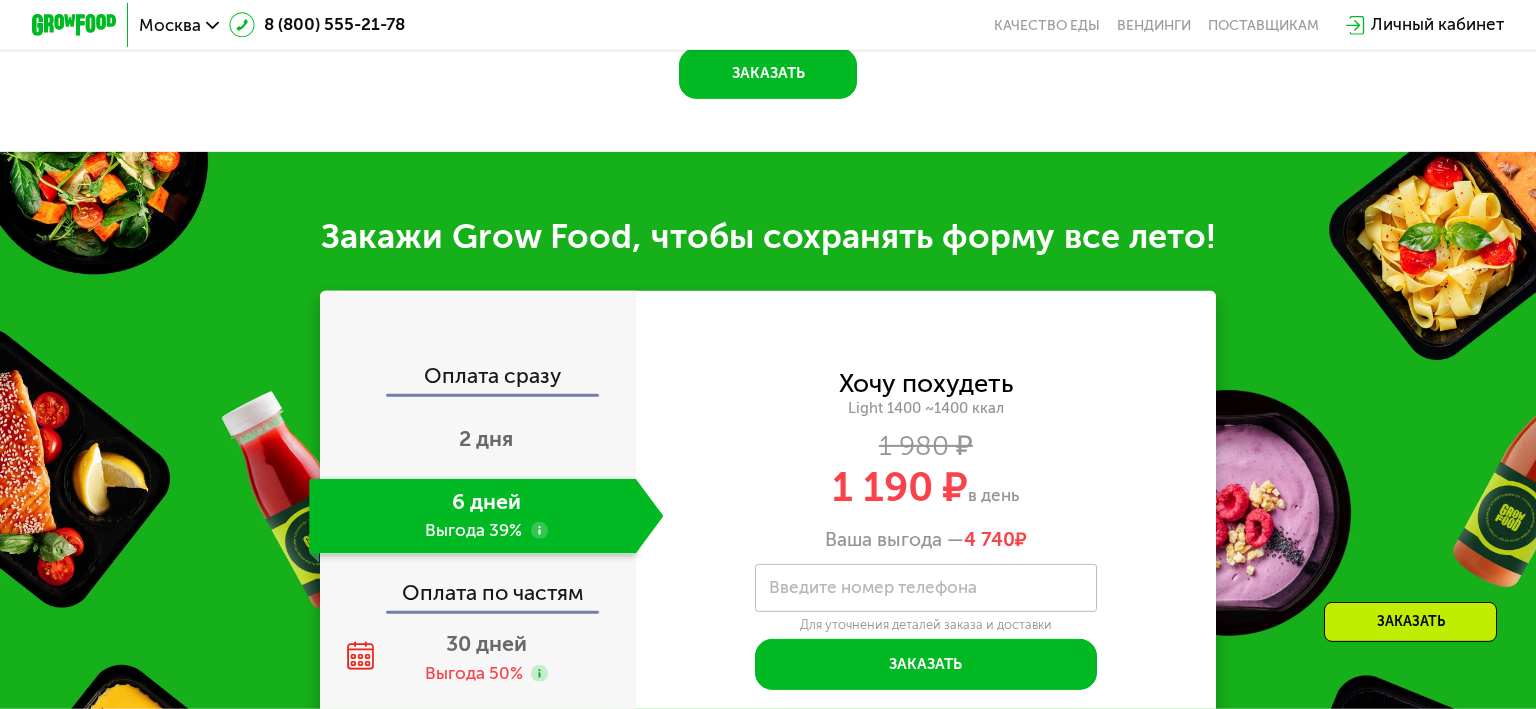 scroll, scrollTop: 2009, scrollLeft: 0, axis: vertical 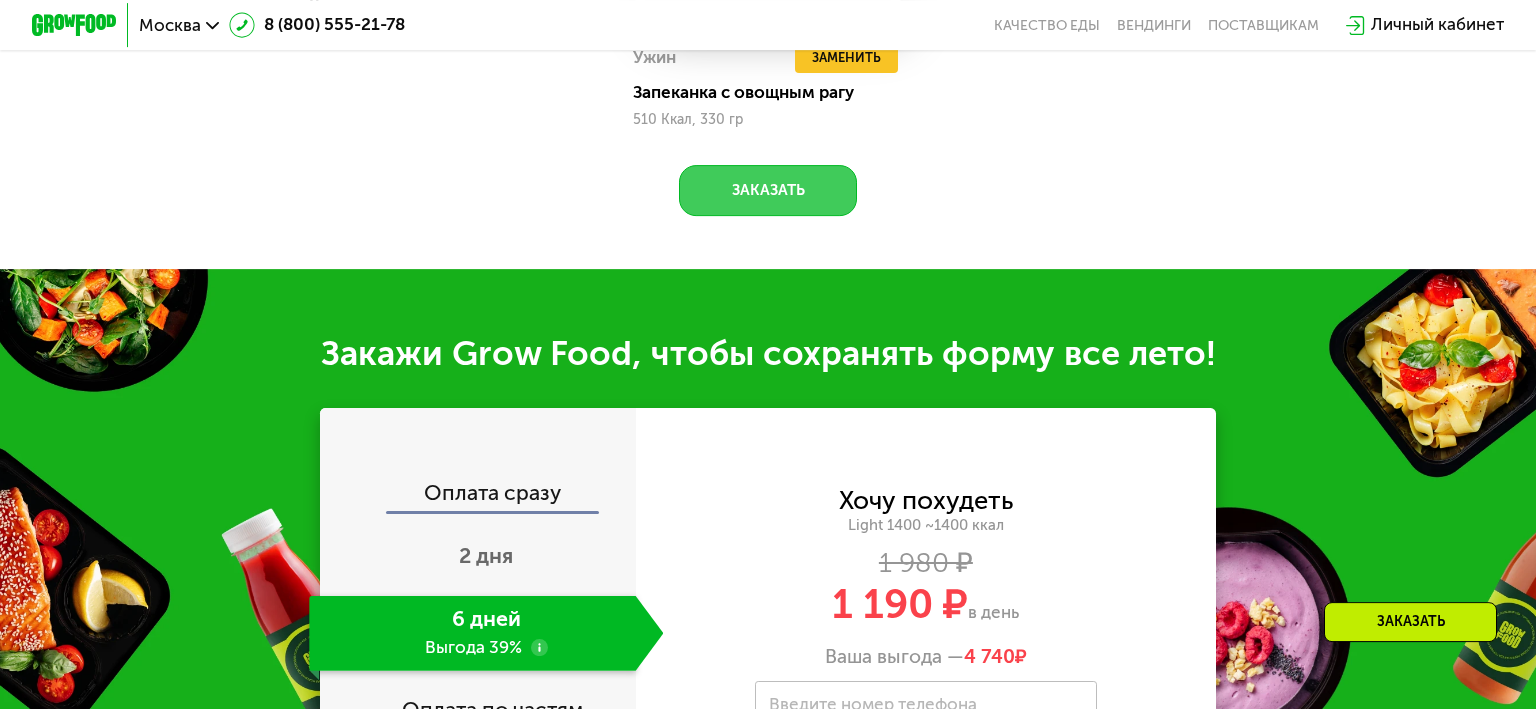 click on "Заказать" 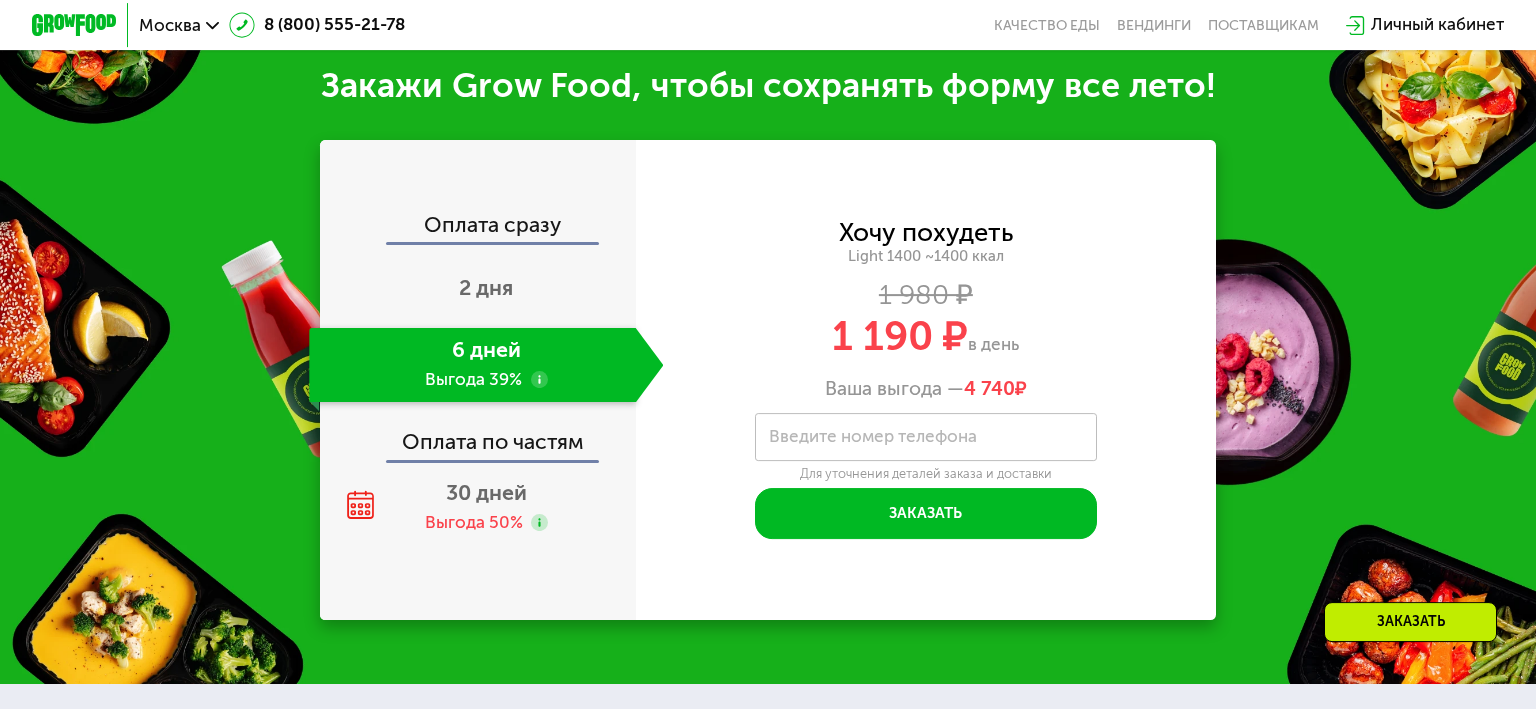 scroll, scrollTop: 2288, scrollLeft: 0, axis: vertical 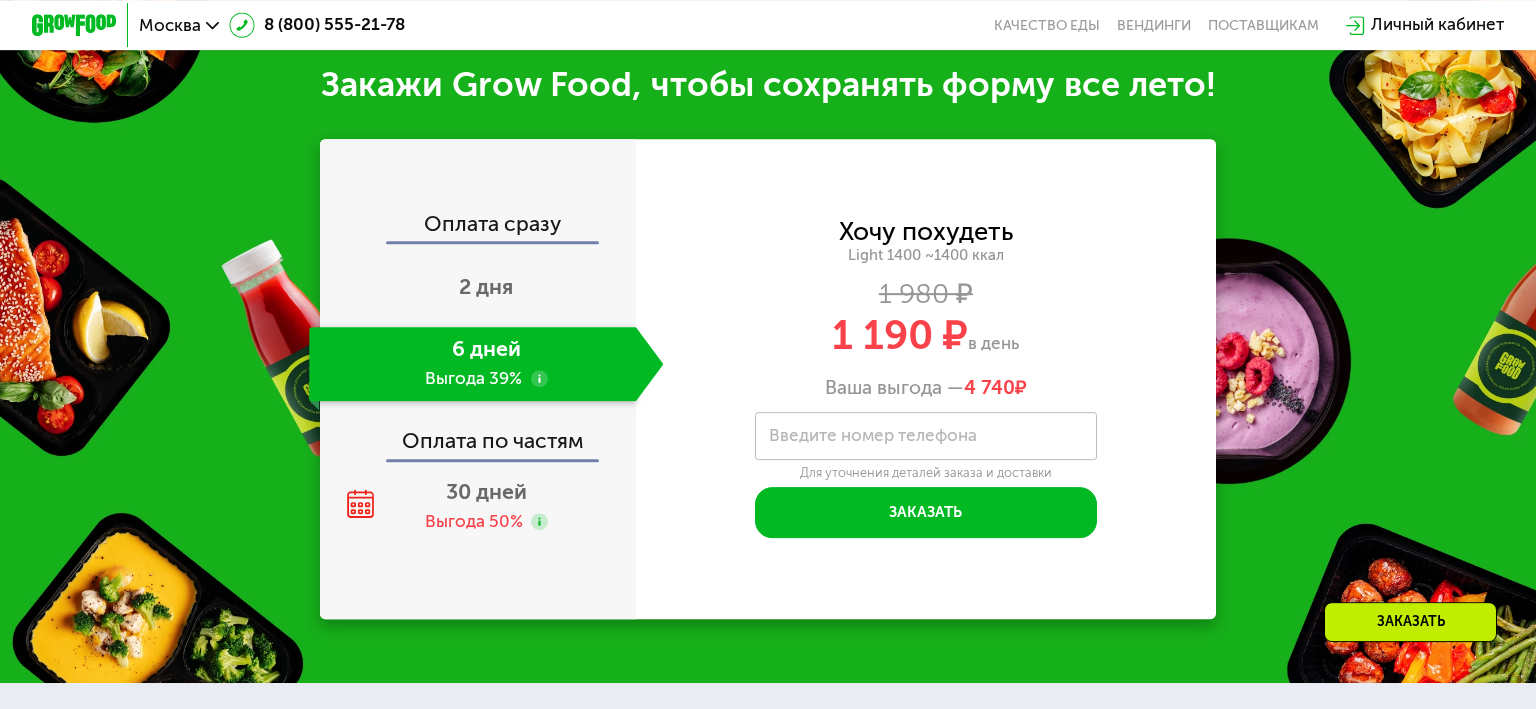 click on "Введите номер телефона" at bounding box center [873, 436] 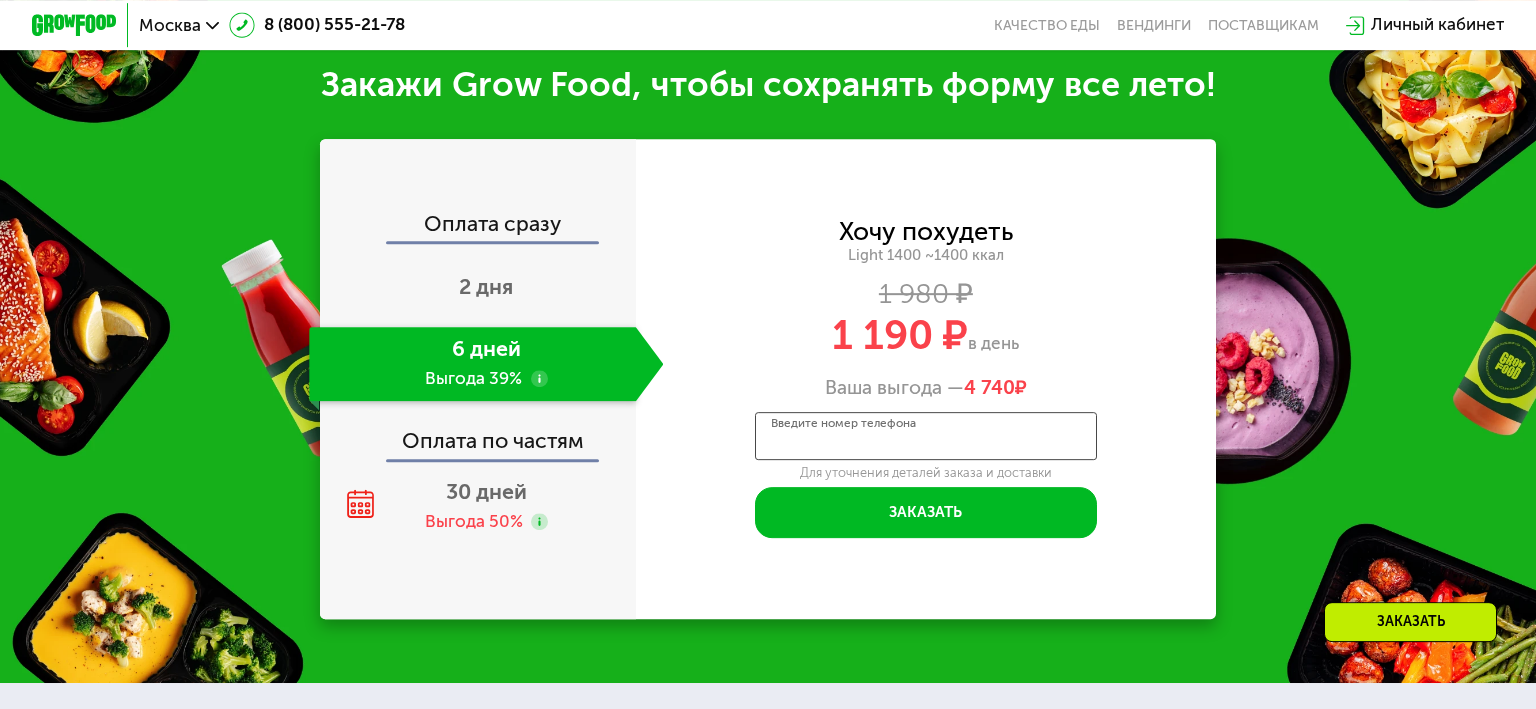 click on "Введите номер телефона" at bounding box center [925, 436] 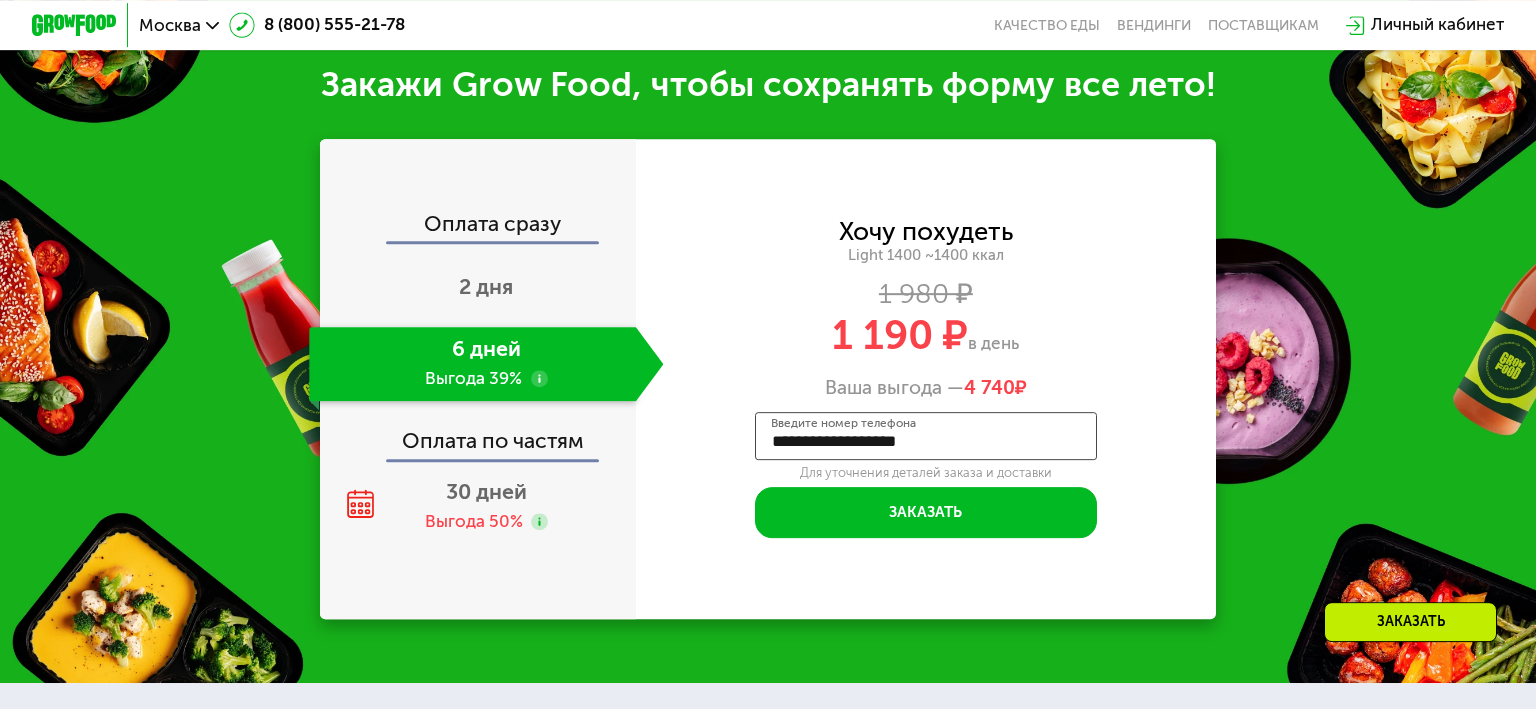 drag, startPoint x: 951, startPoint y: 443, endPoint x: 773, endPoint y: 441, distance: 178.01123 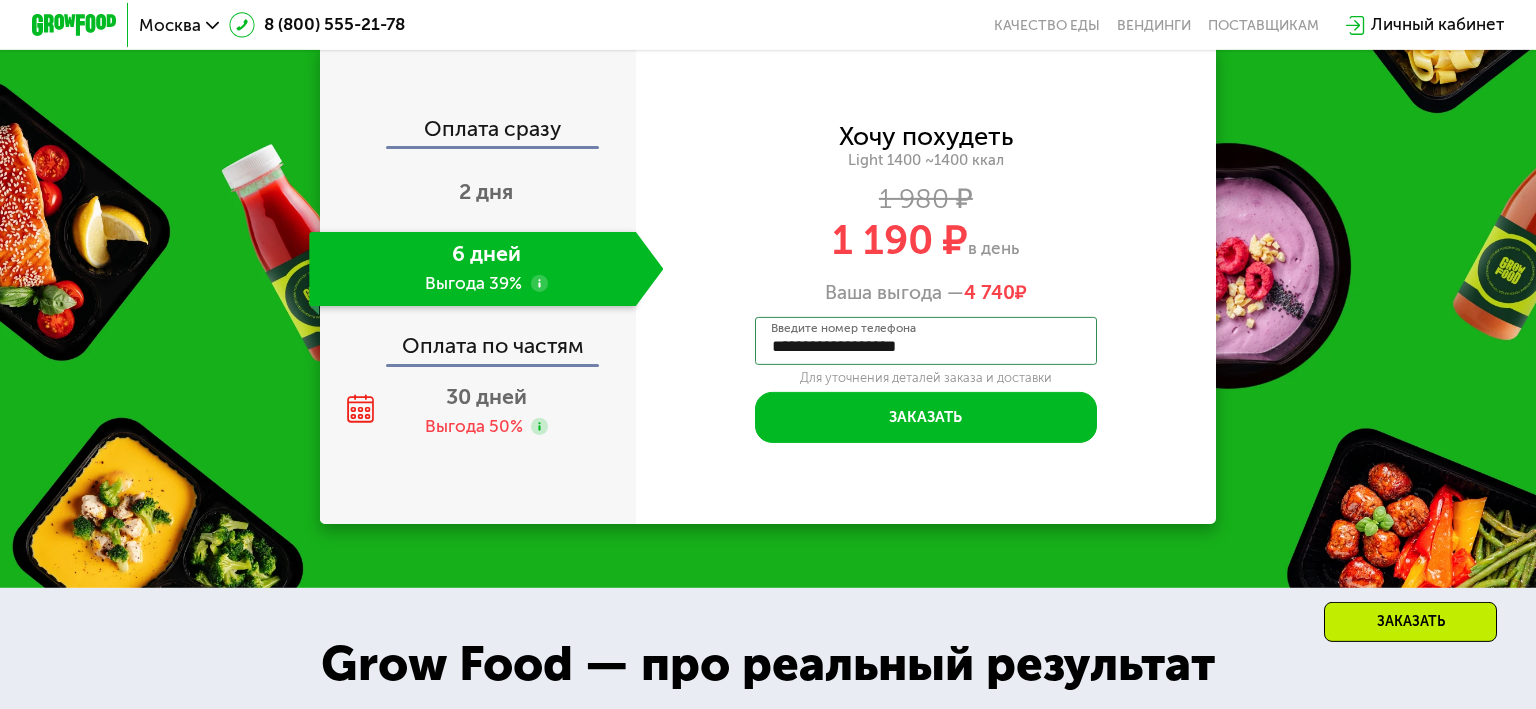 scroll, scrollTop: 2394, scrollLeft: 0, axis: vertical 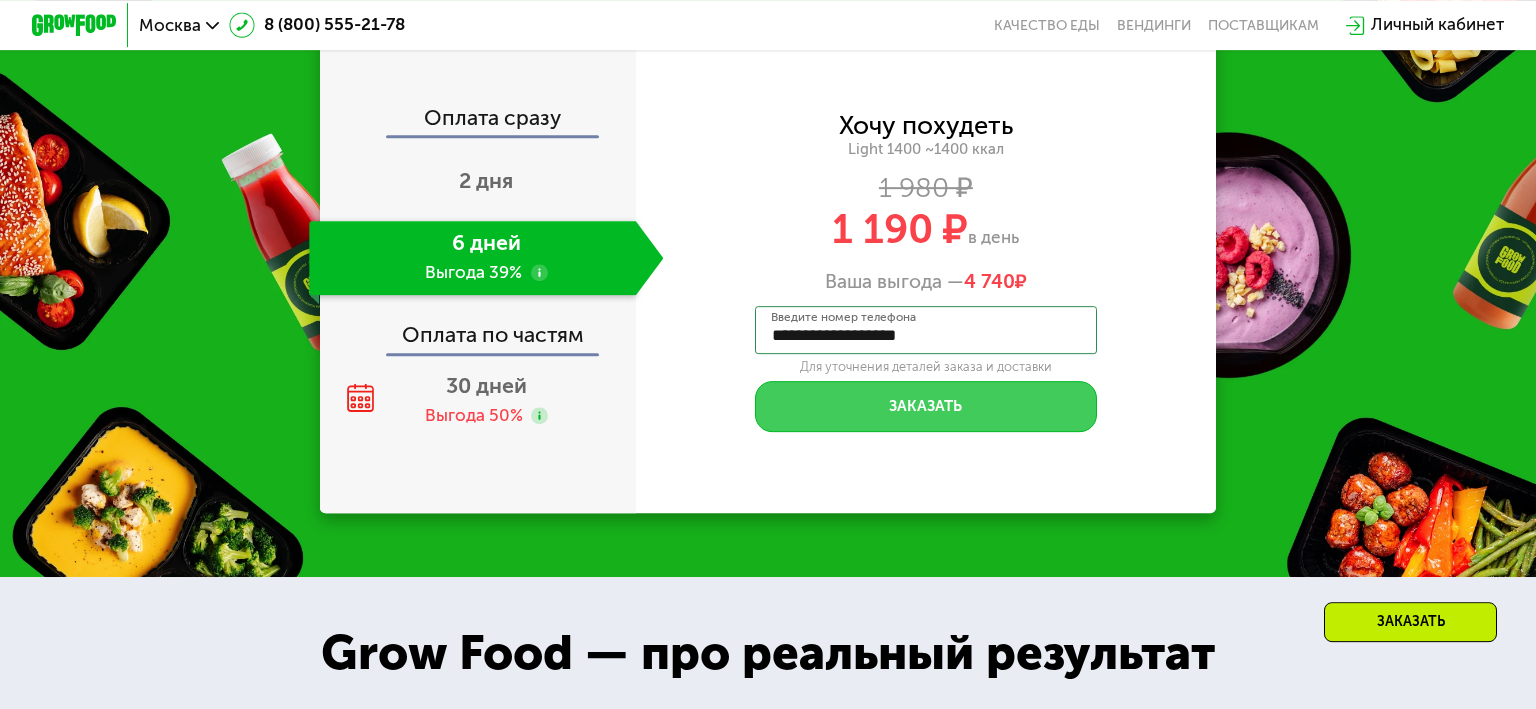 type on "**********" 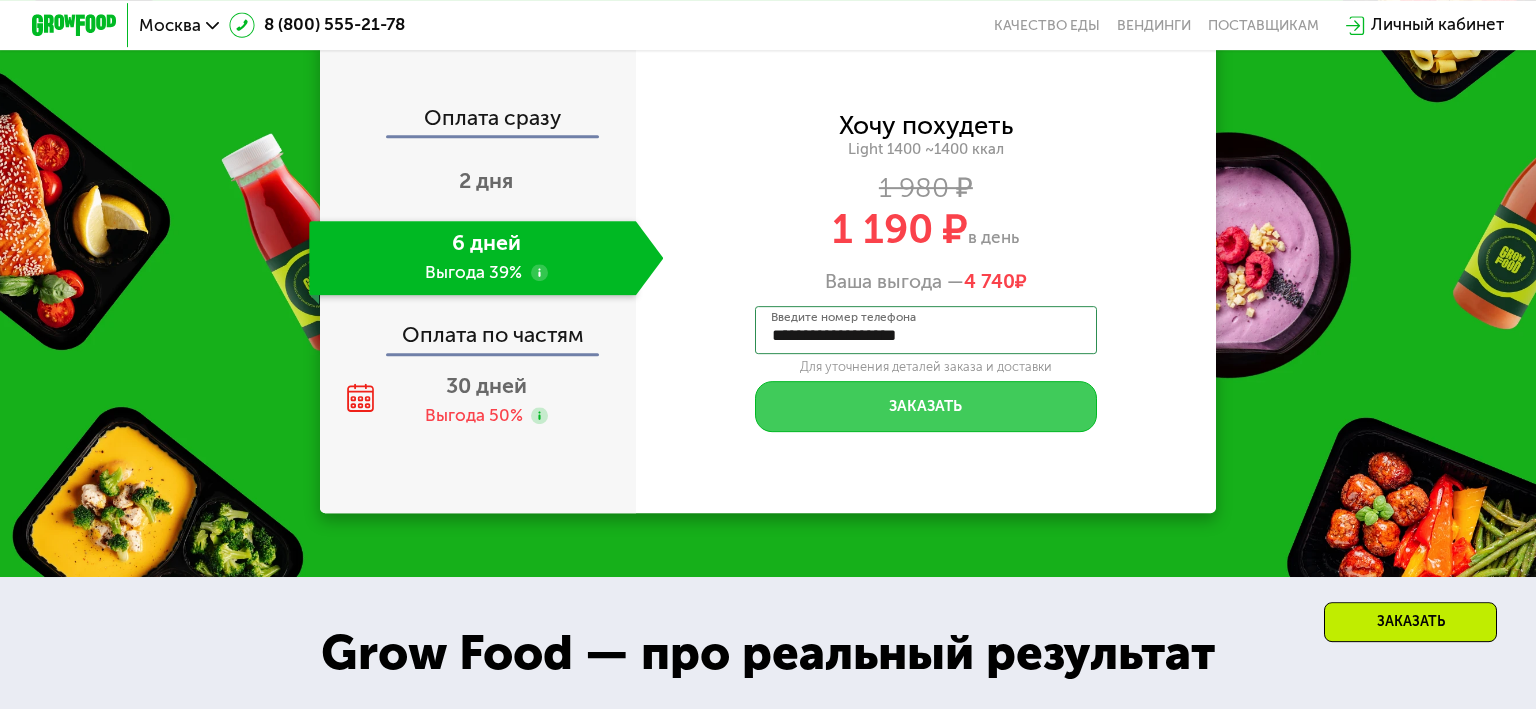 click on "Заказать" at bounding box center [925, 406] 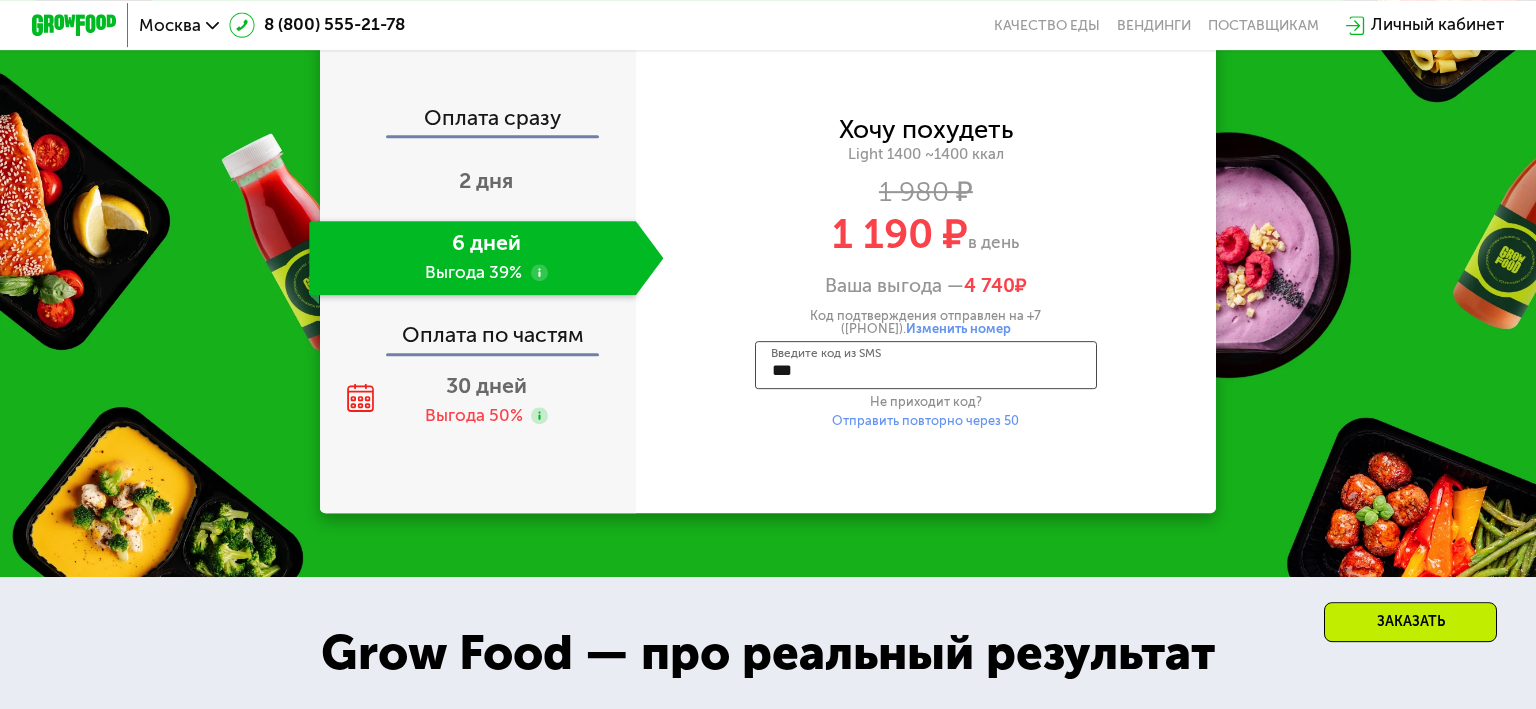 type on "****" 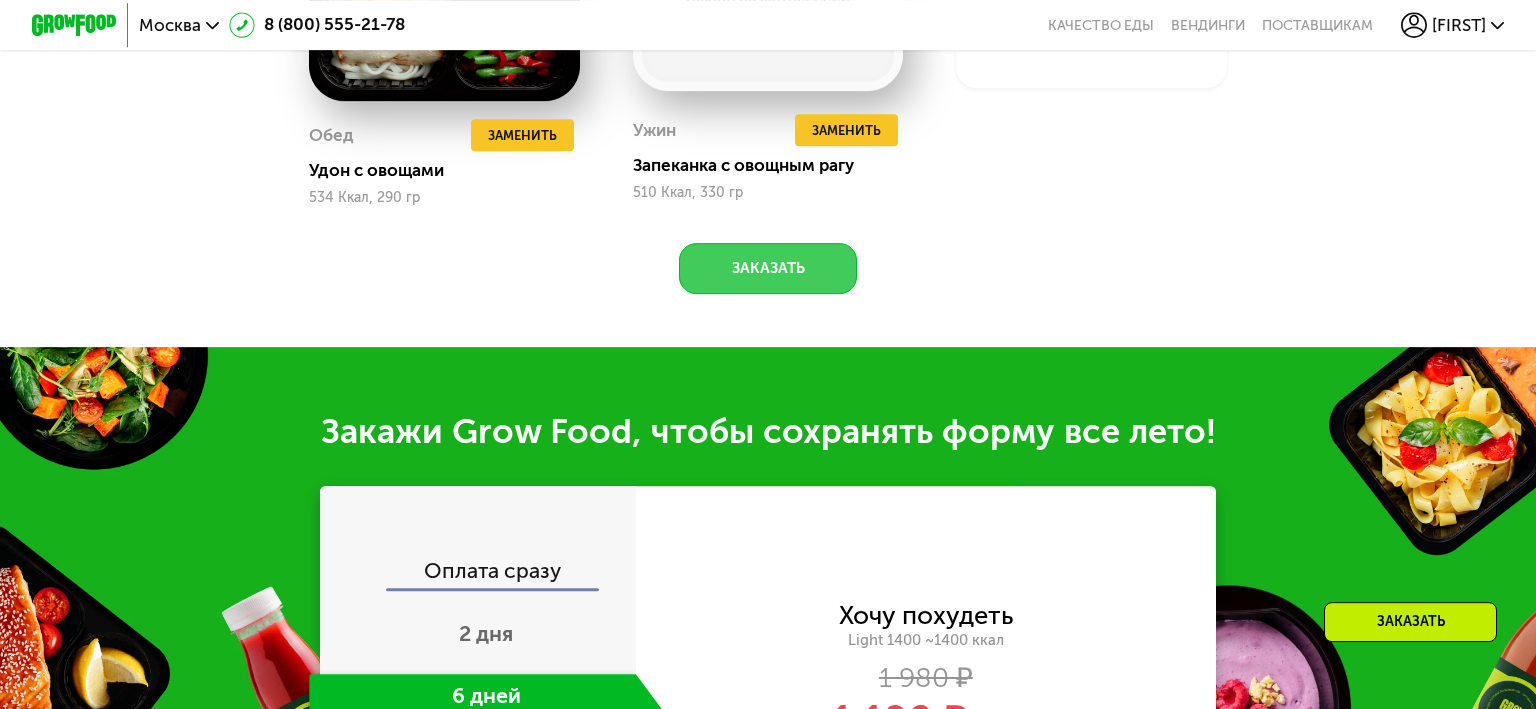 scroll, scrollTop: 2062, scrollLeft: 0, axis: vertical 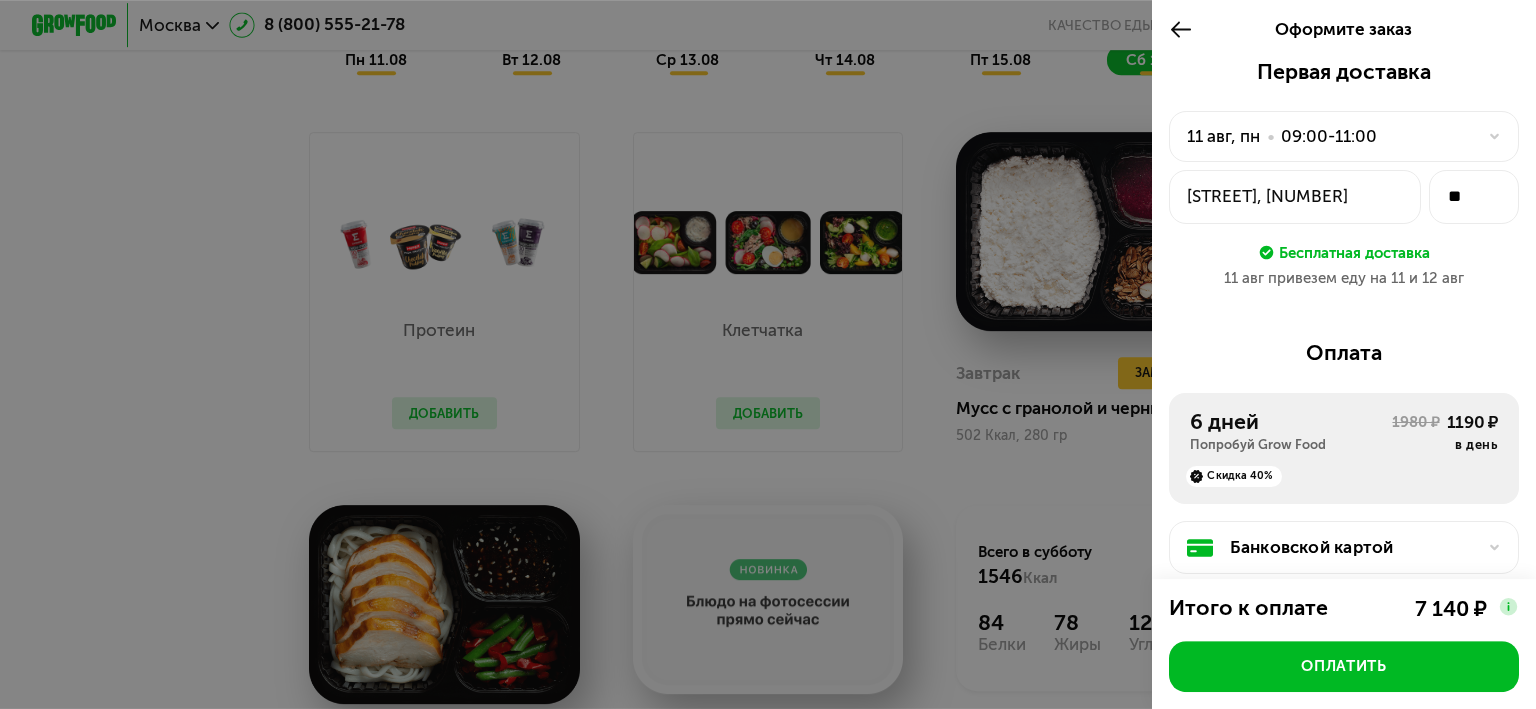 click at bounding box center (768, 354) 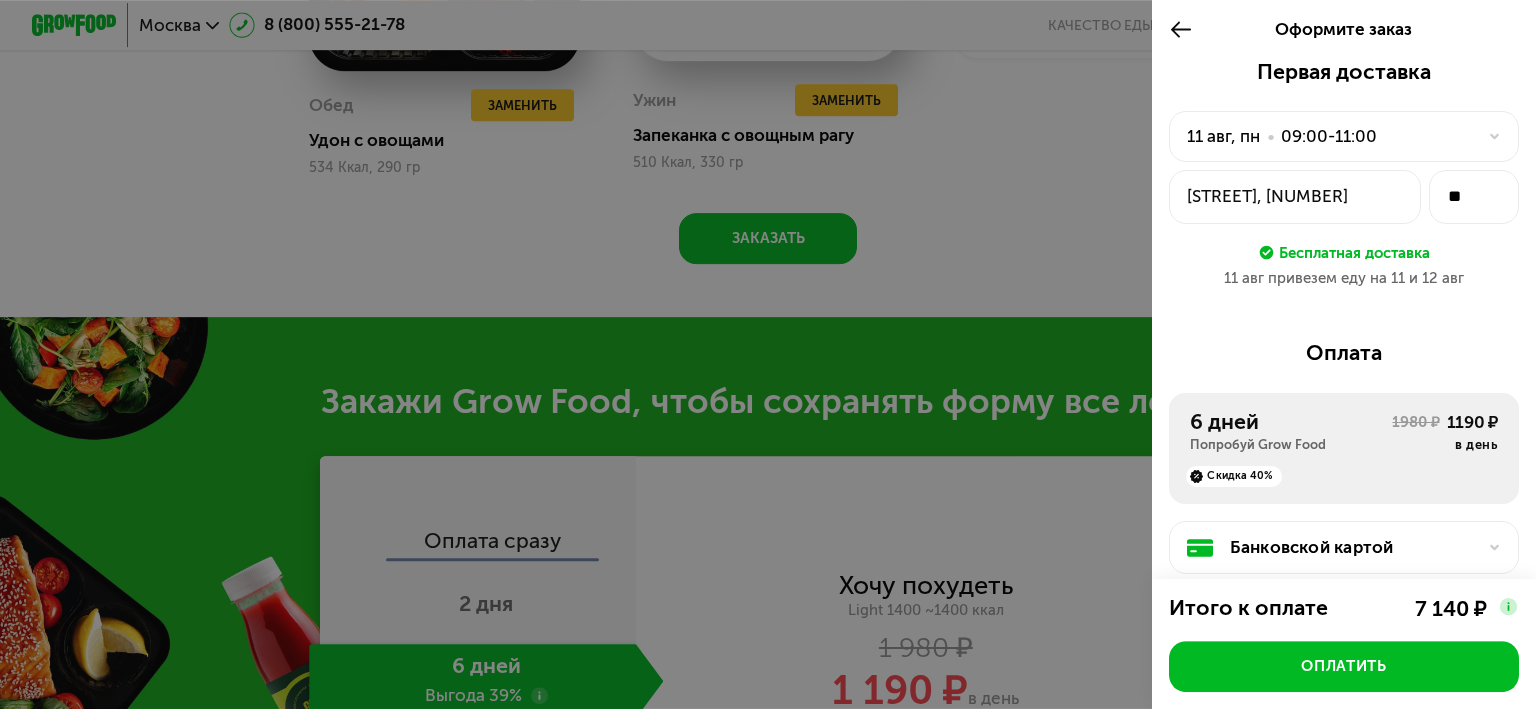 scroll, scrollTop: 2696, scrollLeft: 0, axis: vertical 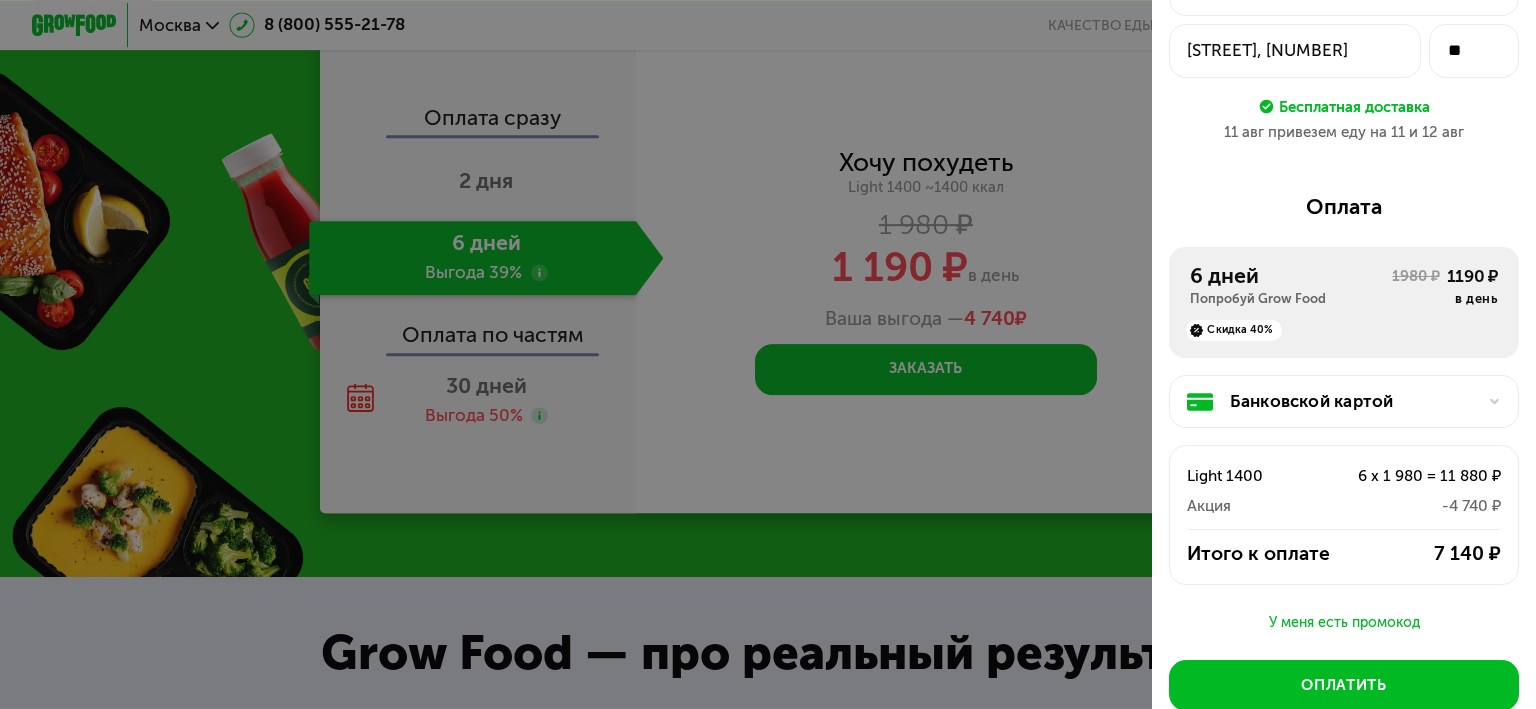 click on "Банковской картой" at bounding box center (1352, 402) 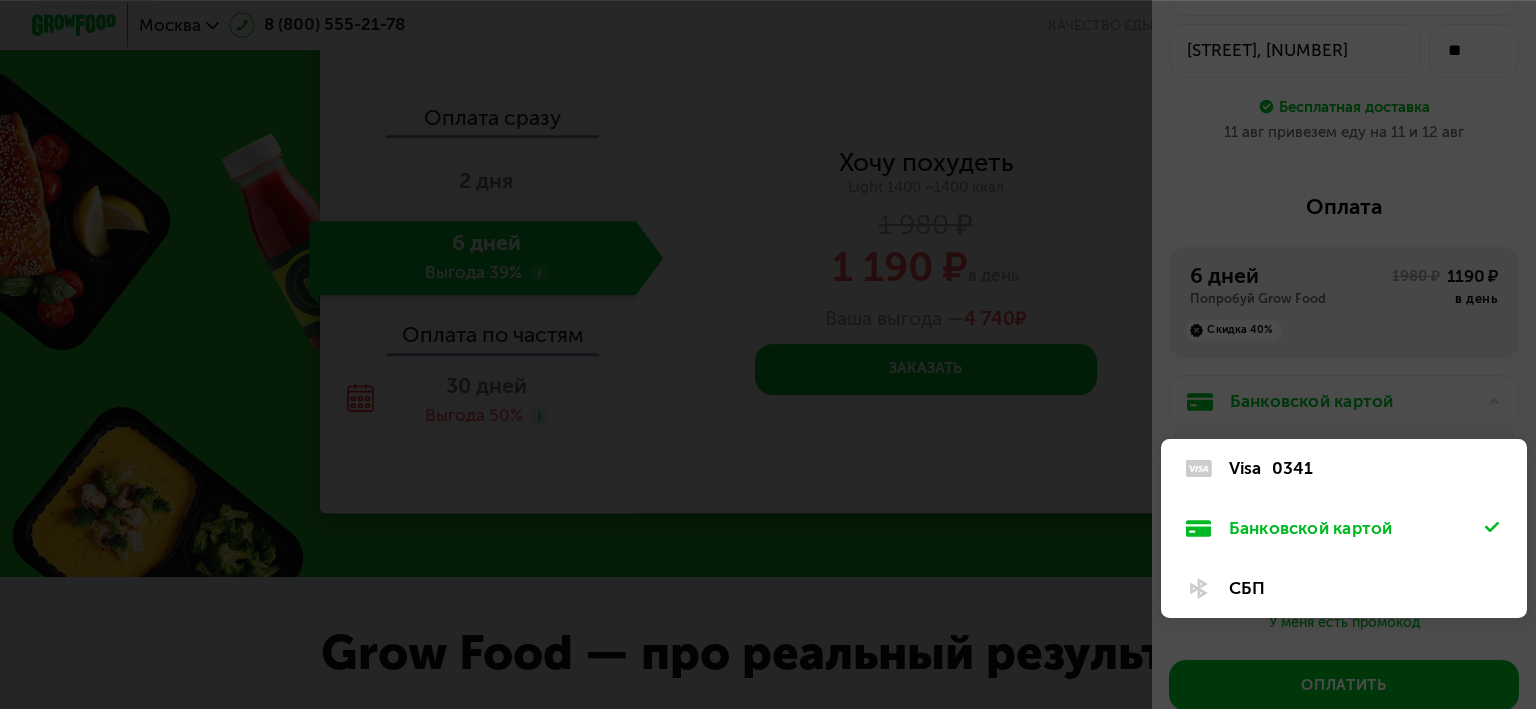 click on "Банковской картой" at bounding box center (1357, 529) 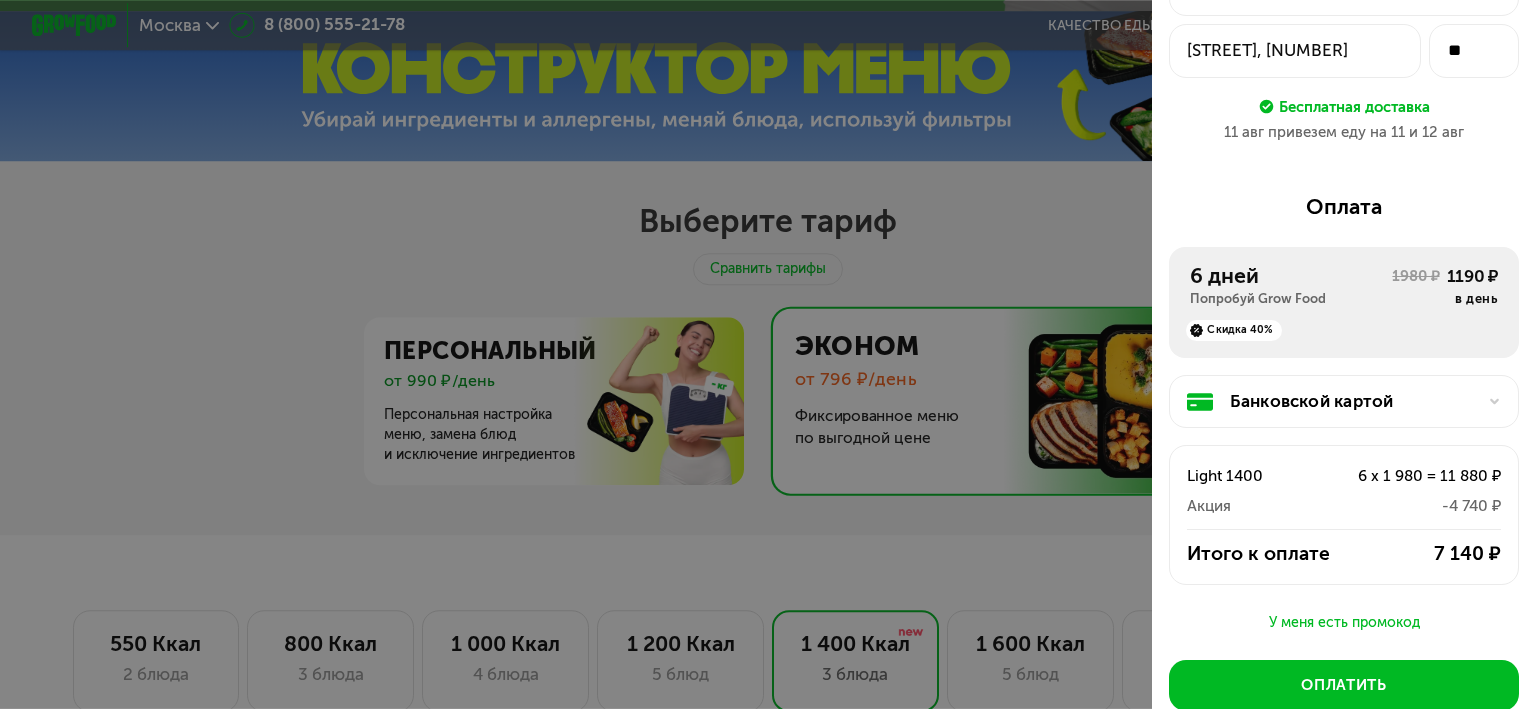 scroll, scrollTop: 528, scrollLeft: 0, axis: vertical 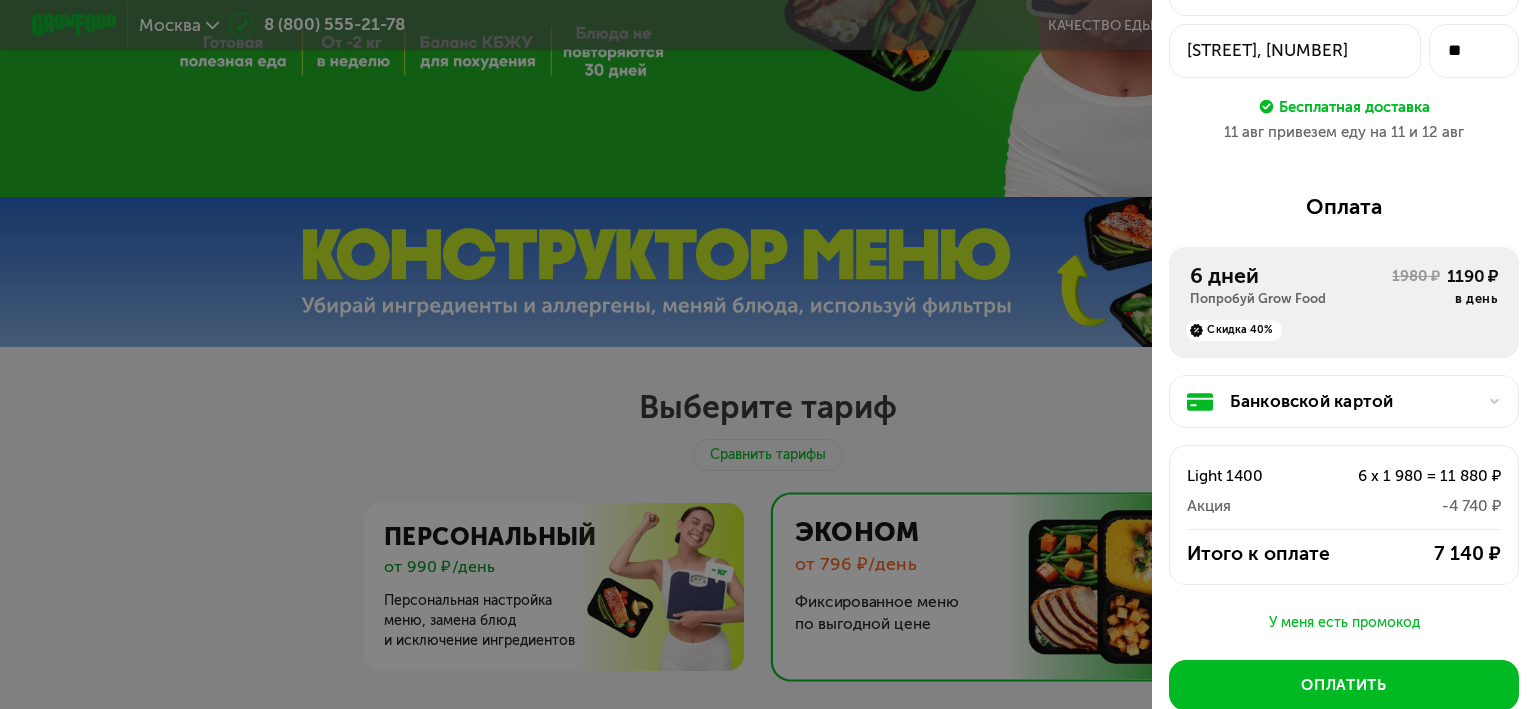 click at bounding box center [768, 354] 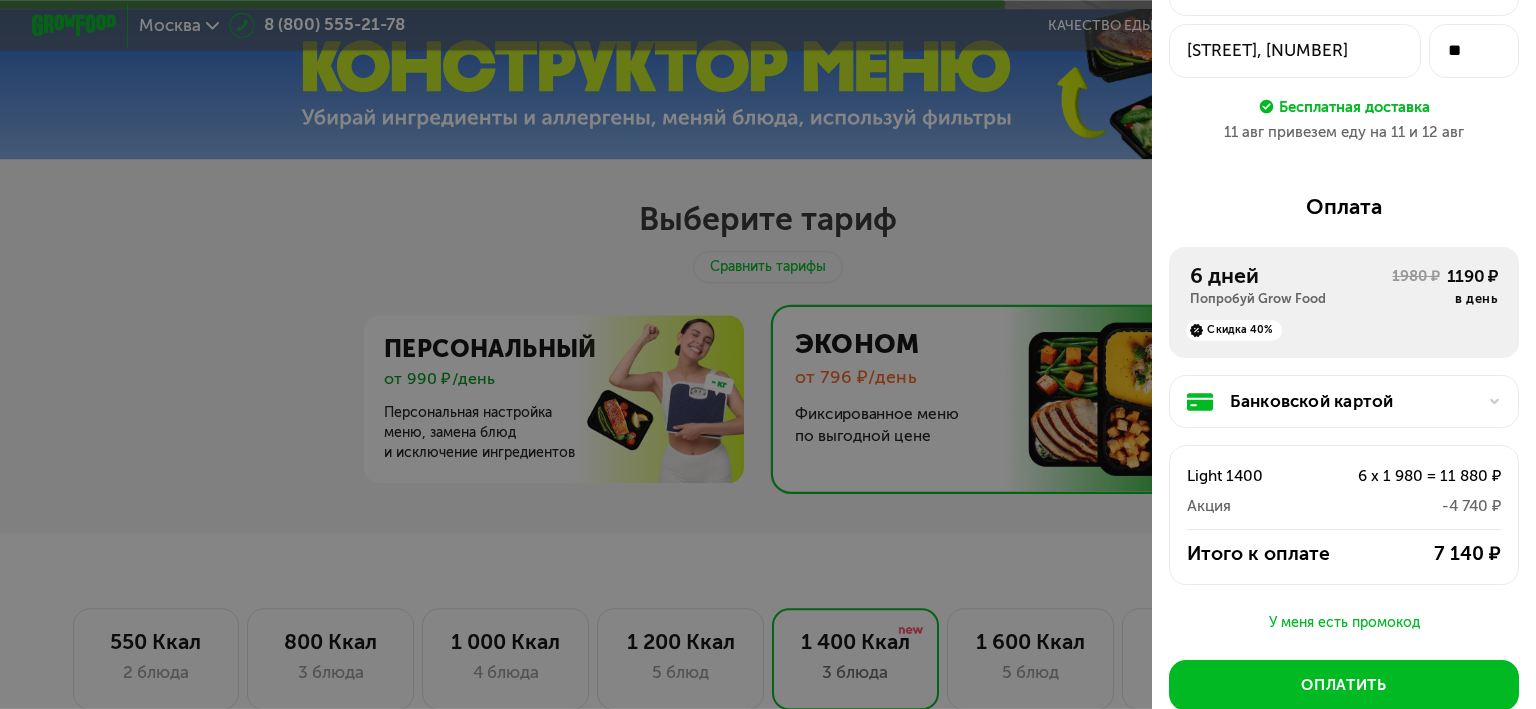 scroll, scrollTop: 739, scrollLeft: 0, axis: vertical 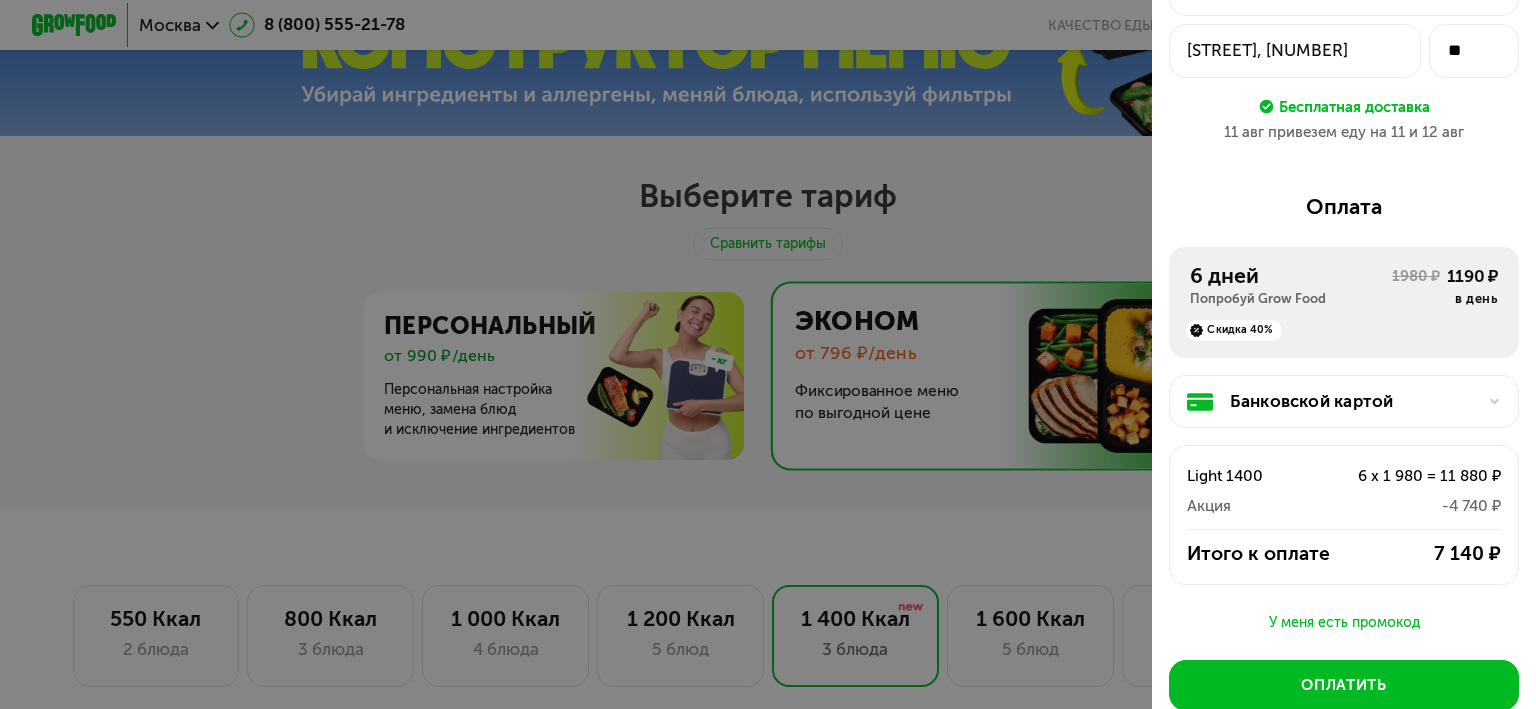 click at bounding box center (768, 354) 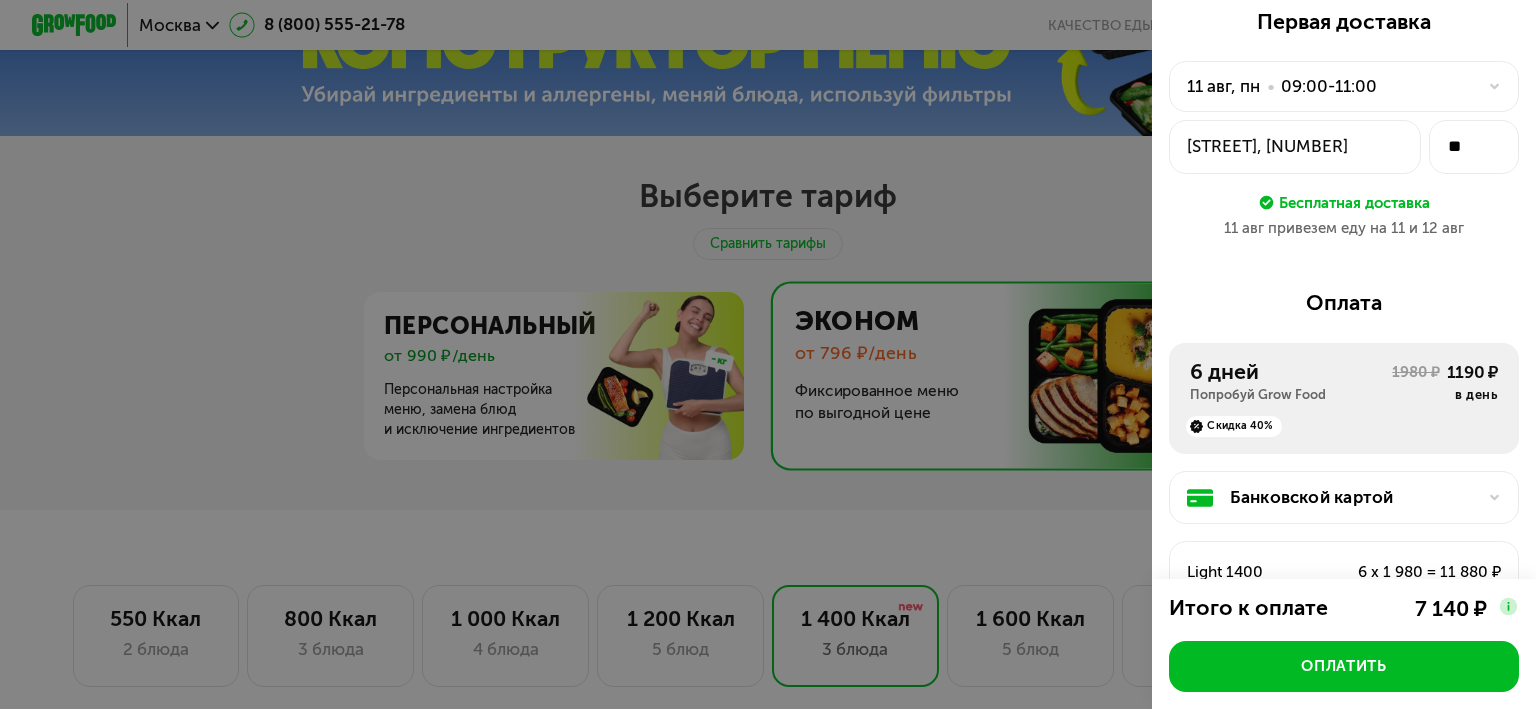 scroll, scrollTop: 0, scrollLeft: 0, axis: both 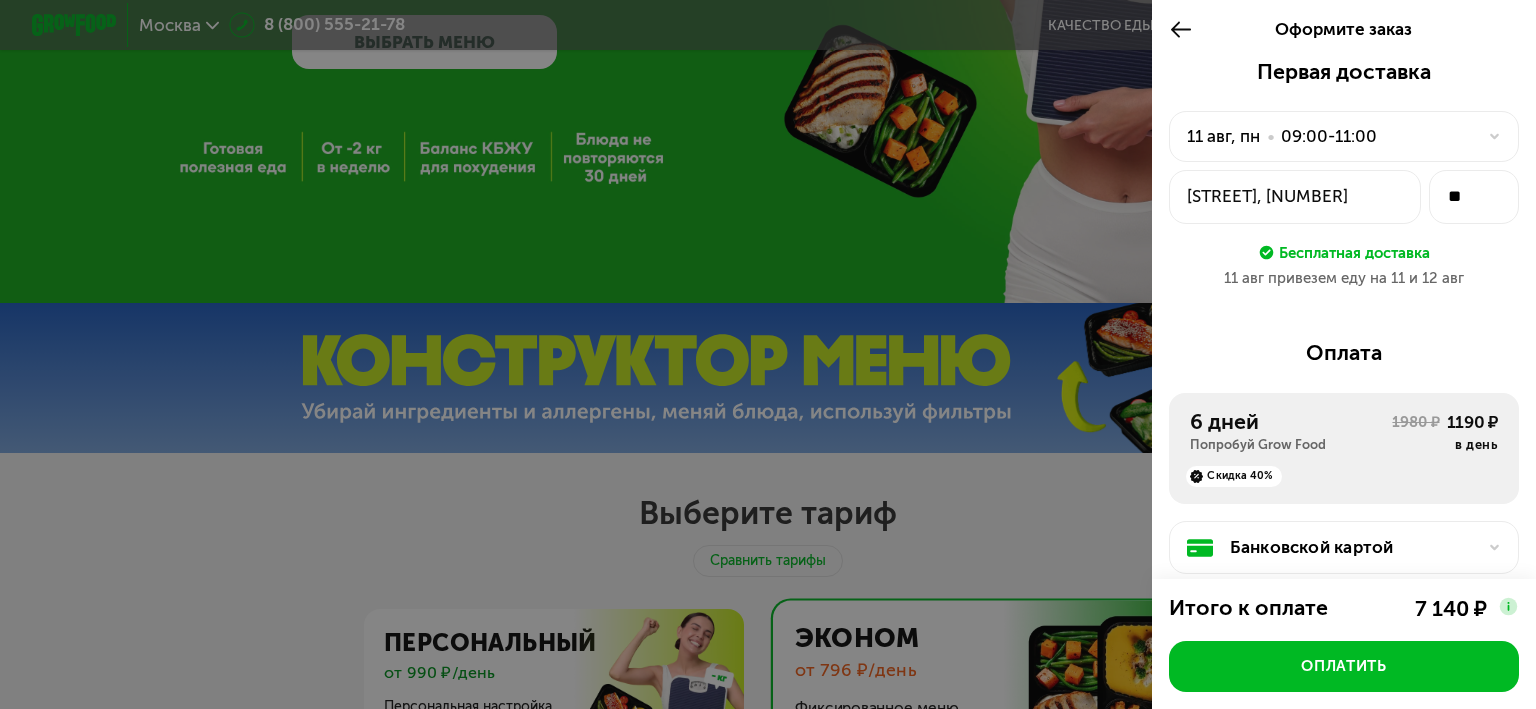 click 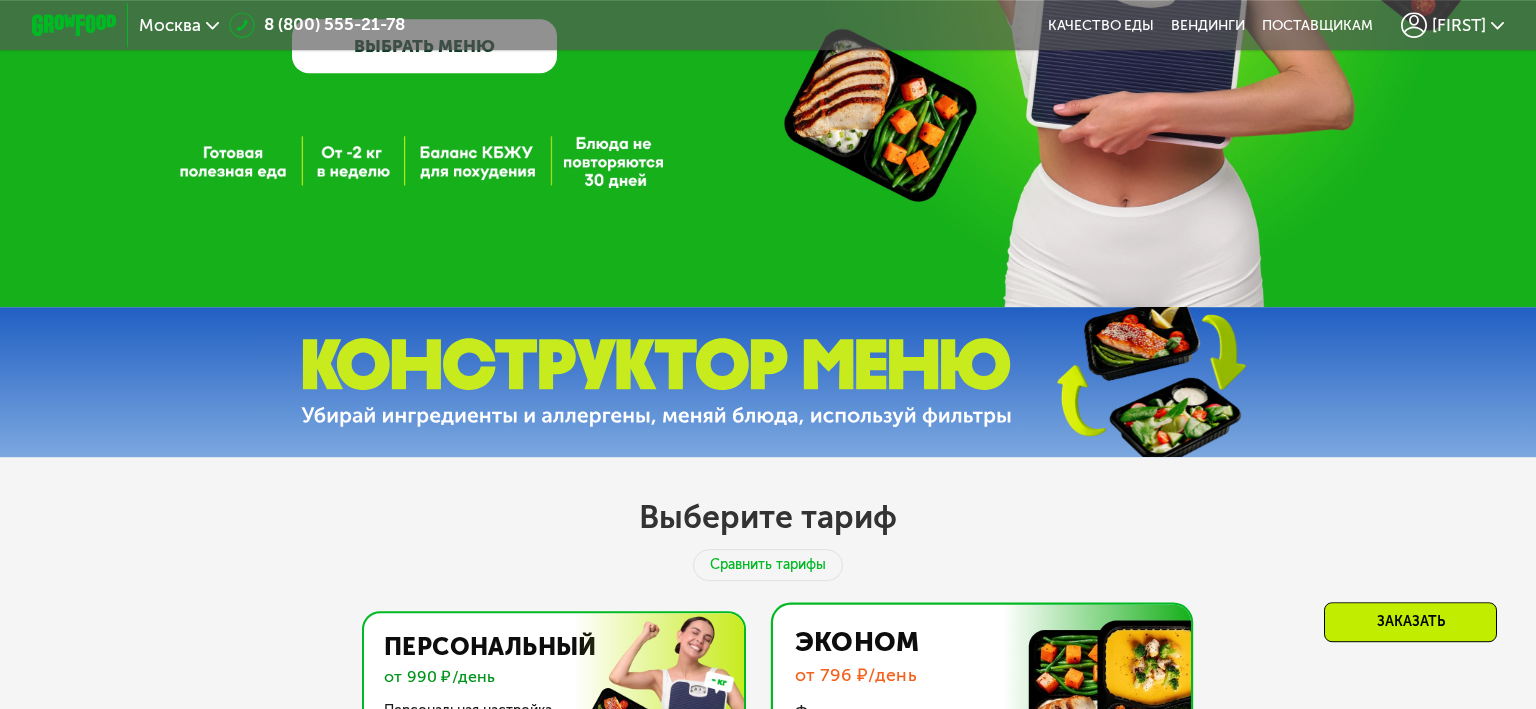 scroll, scrollTop: 633, scrollLeft: 0, axis: vertical 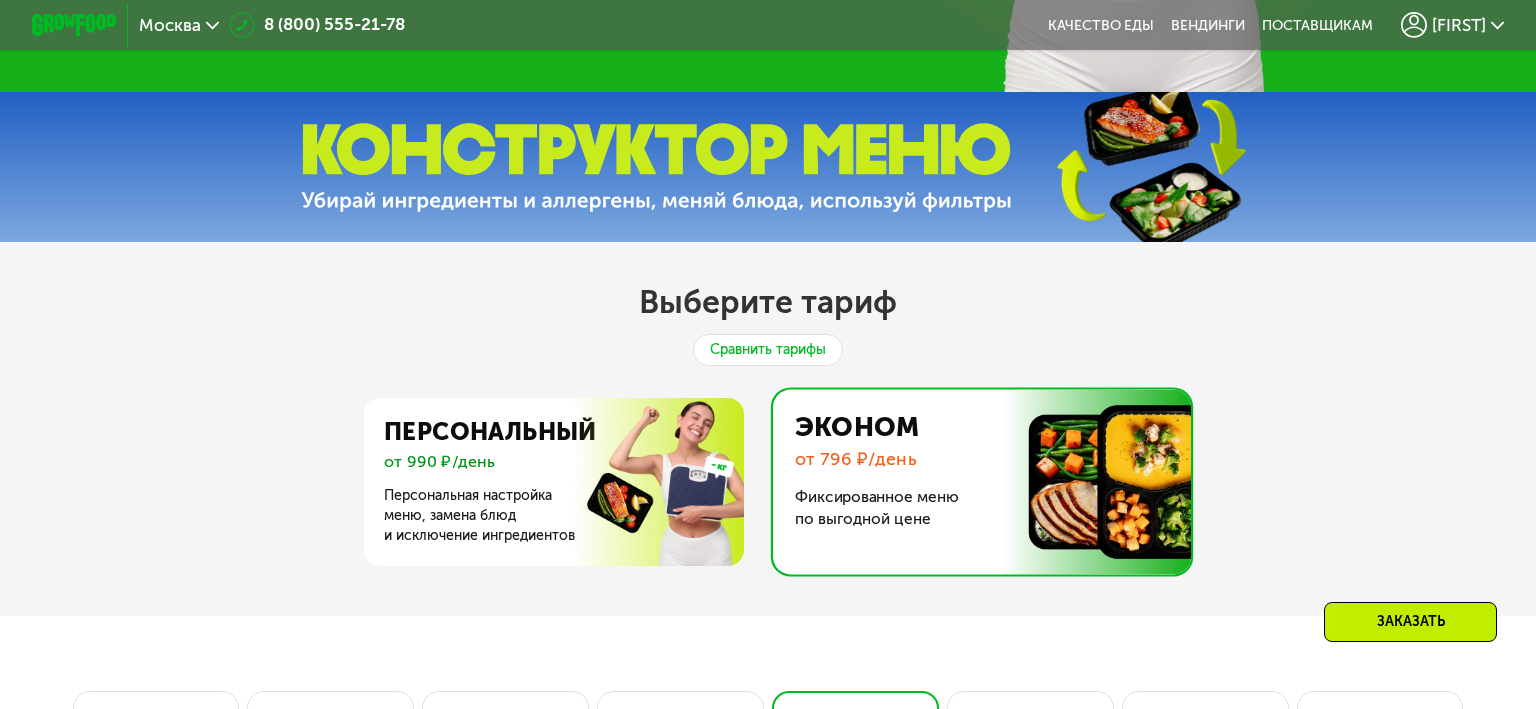 click on "Сравнить тарифы" 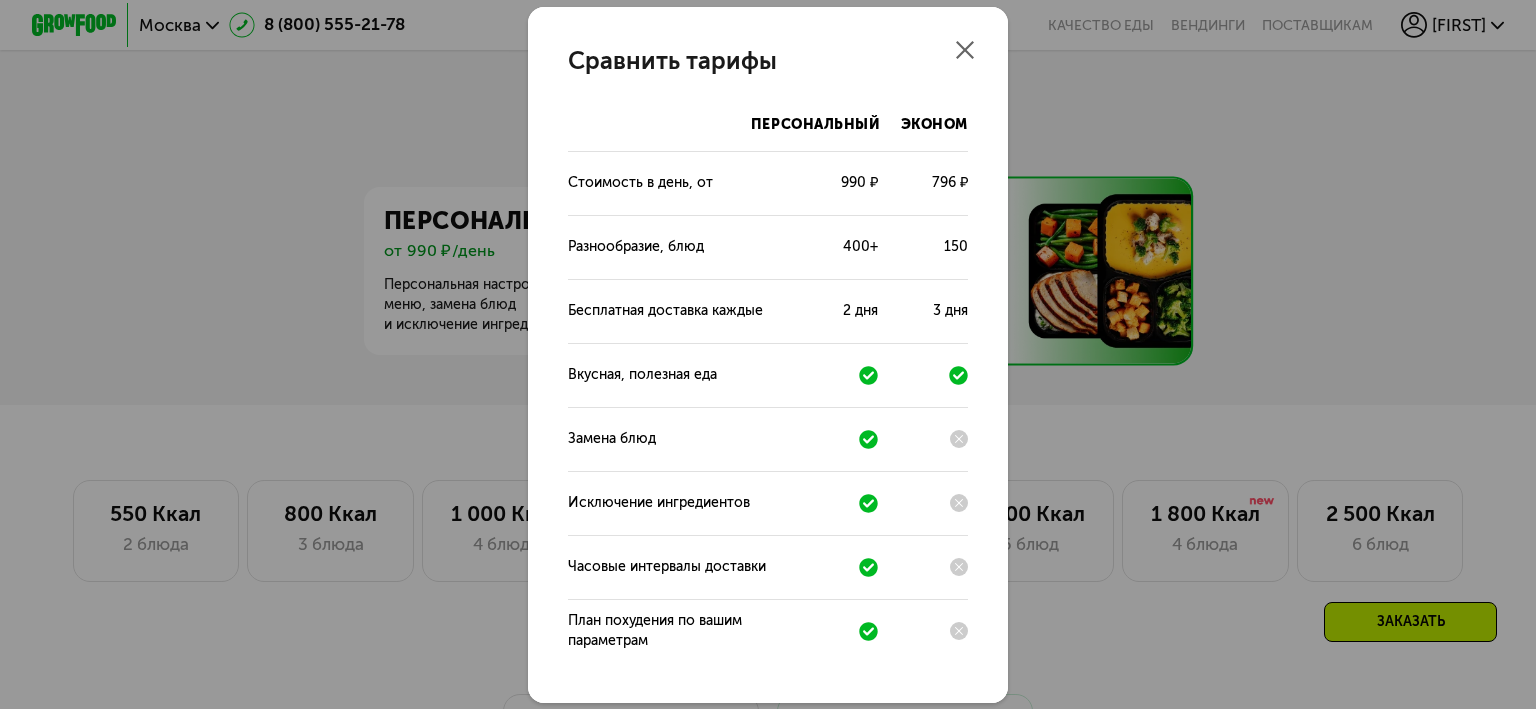 scroll, scrollTop: 739, scrollLeft: 0, axis: vertical 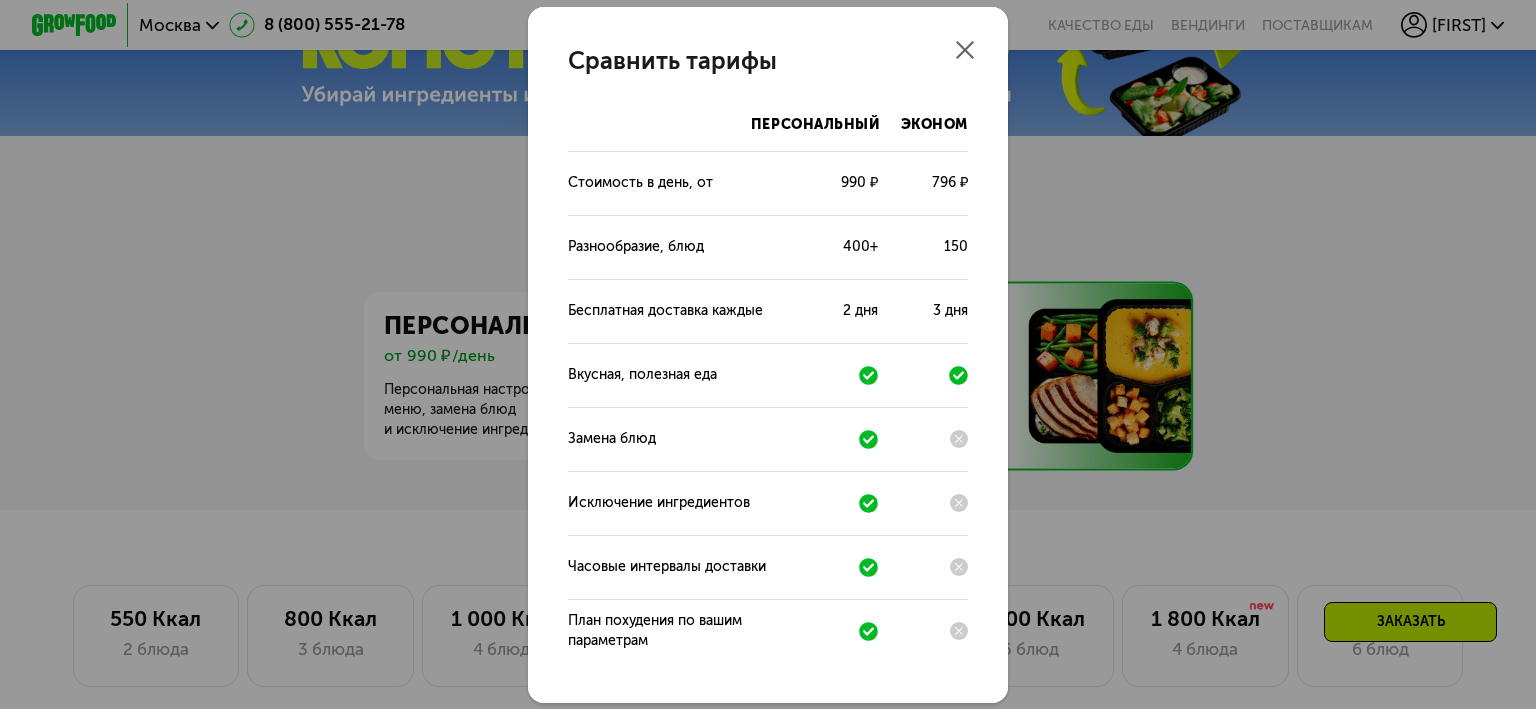 click 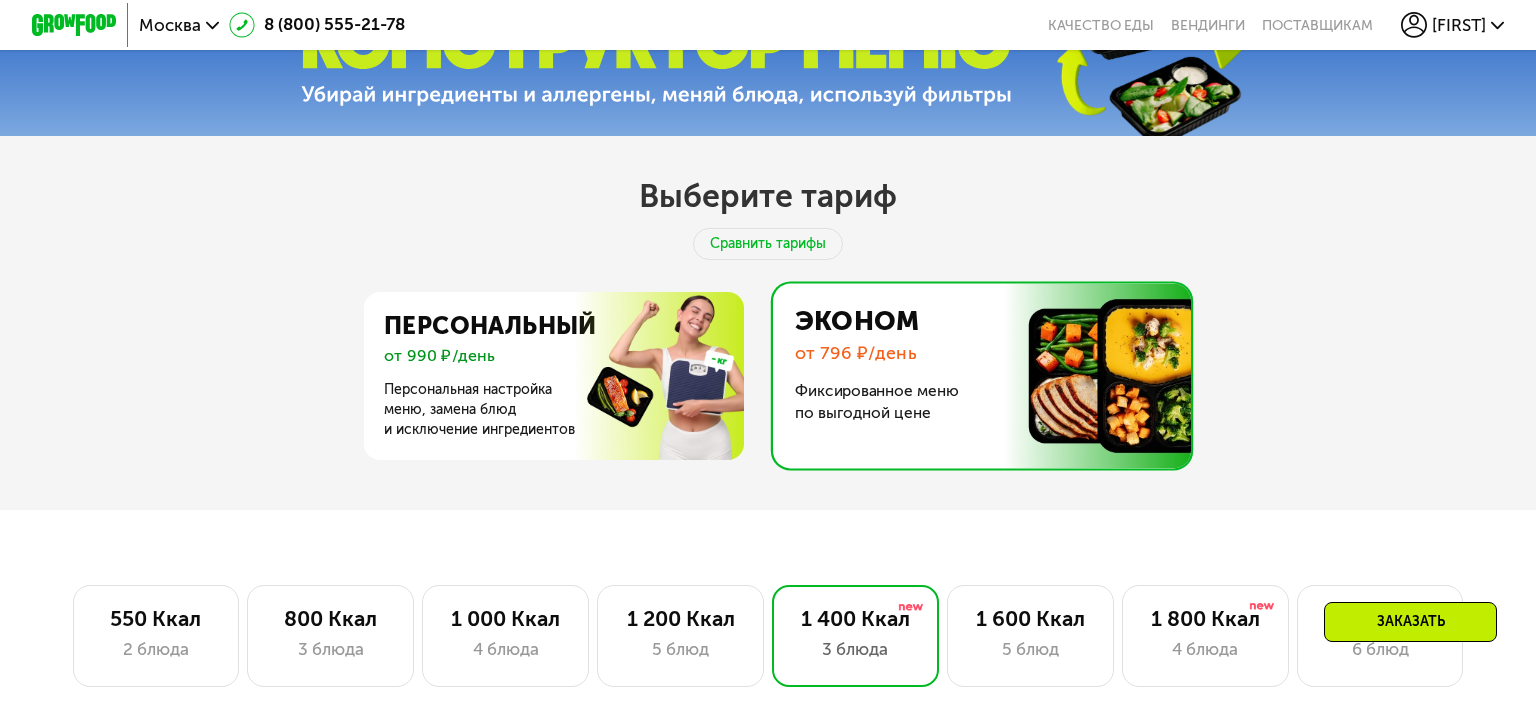 click at bounding box center [977, 376] 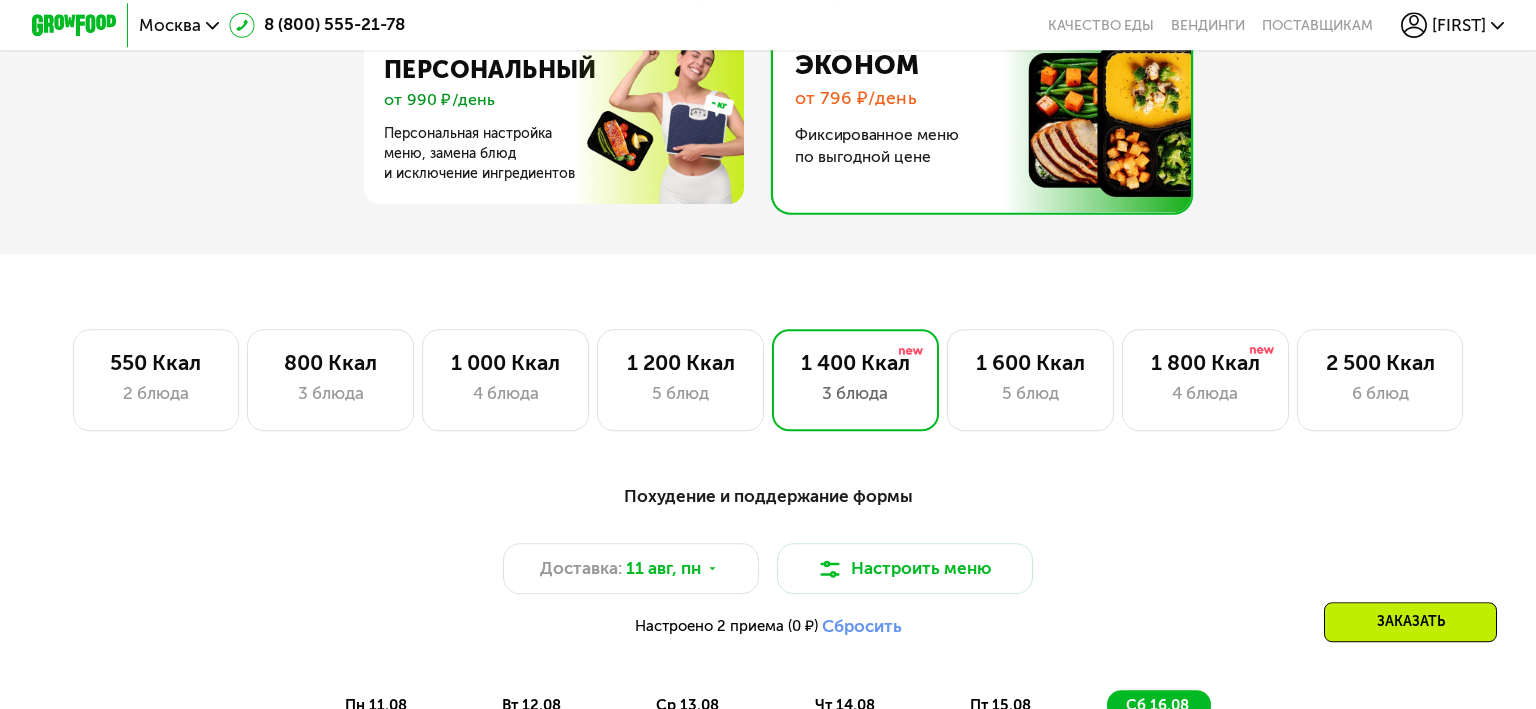 scroll, scrollTop: 950, scrollLeft: 0, axis: vertical 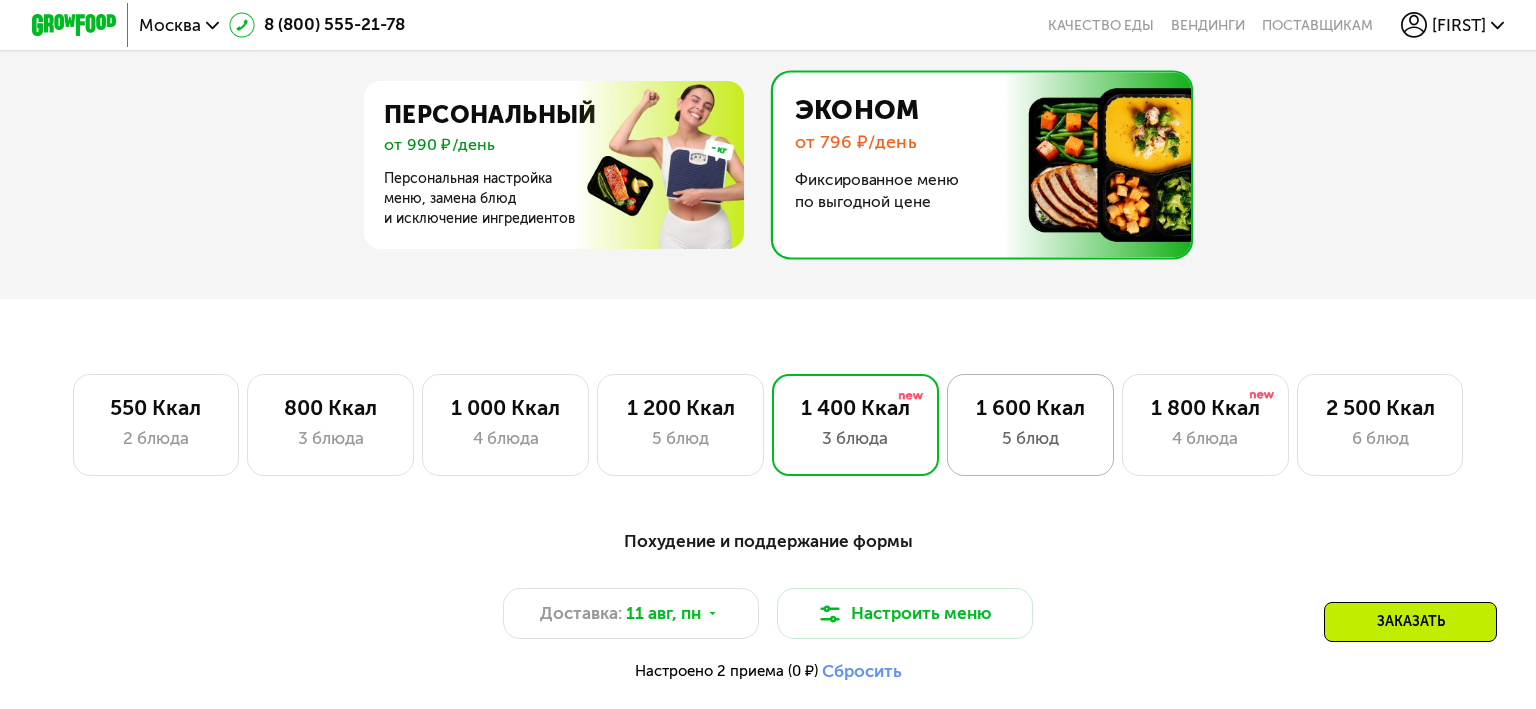 click on "5 блюд" at bounding box center [1030, 439] 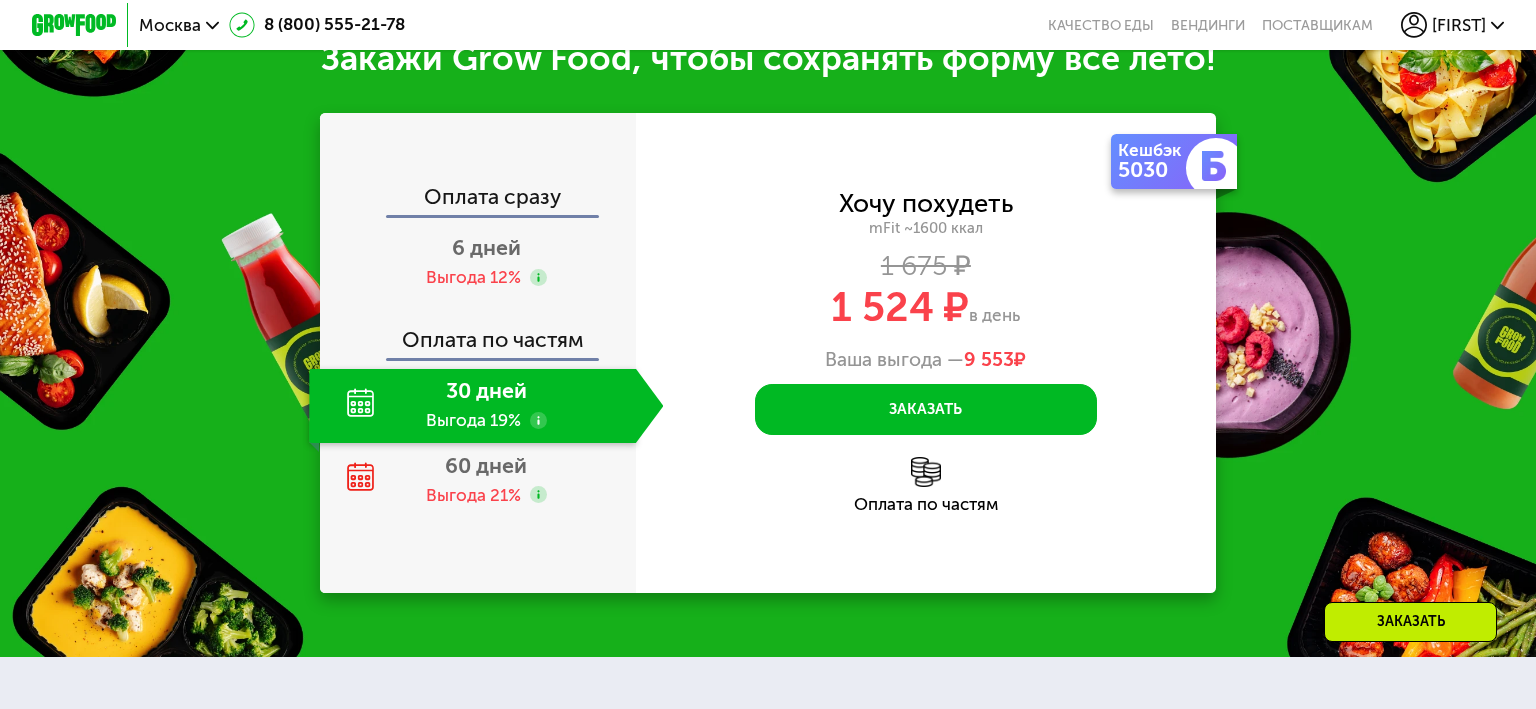 scroll, scrollTop: 2534, scrollLeft: 0, axis: vertical 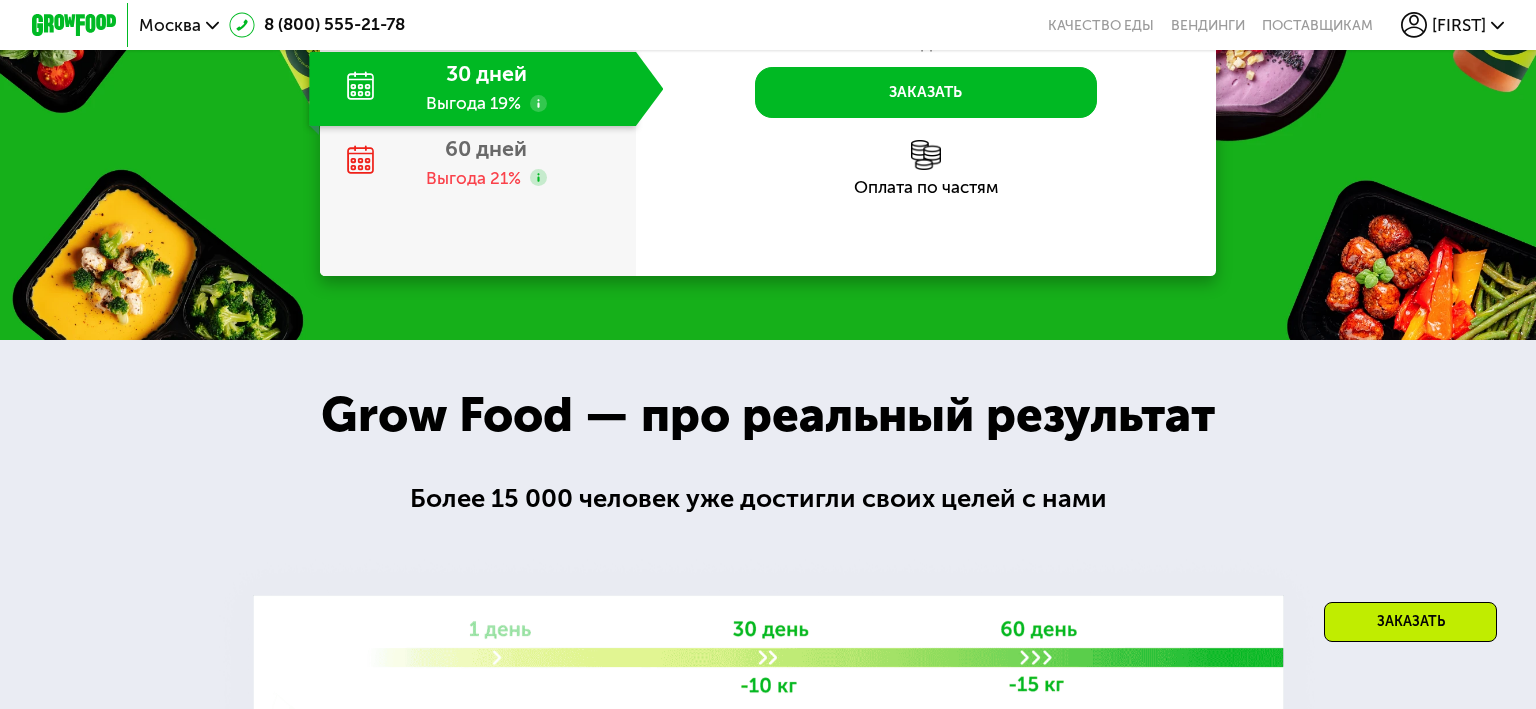 click on "6 дней Выгода 12%" at bounding box center [486, -54] 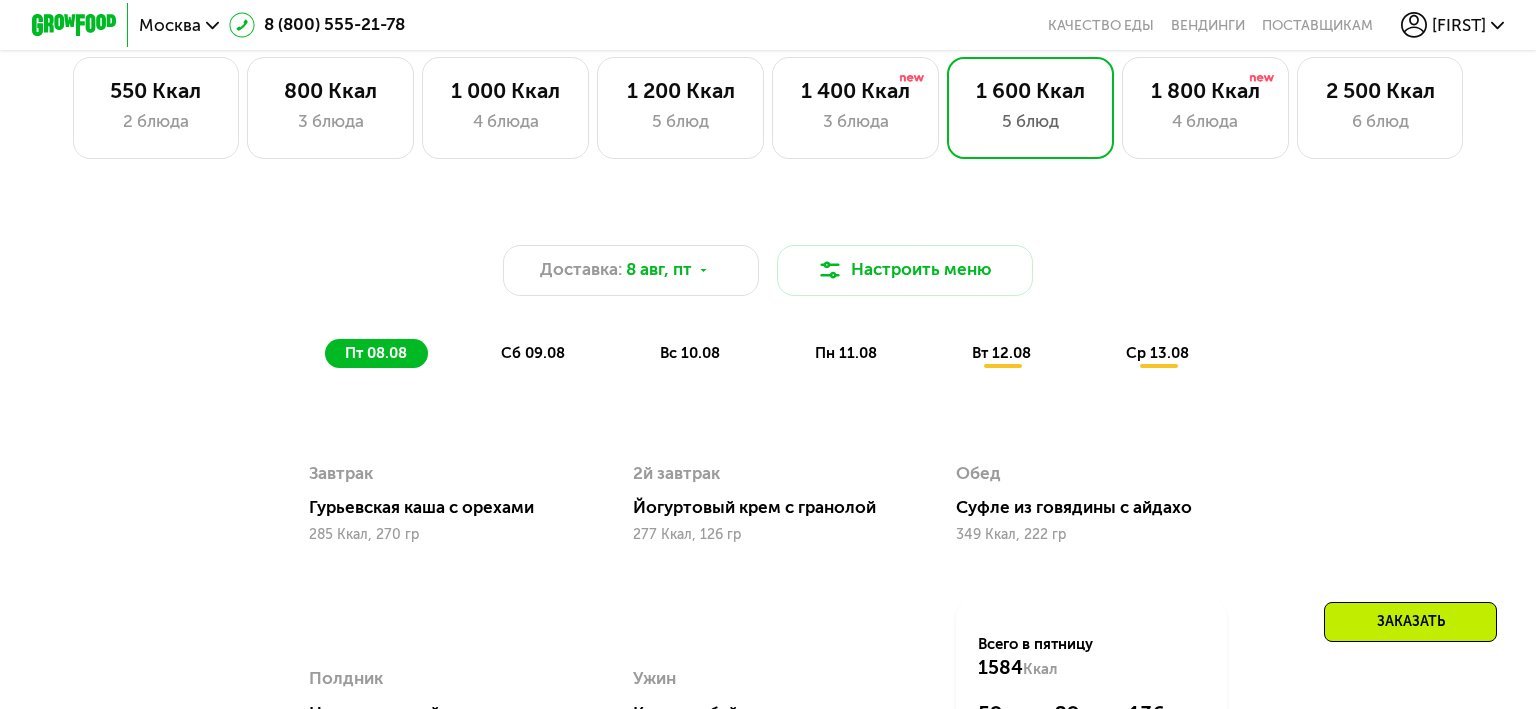 scroll, scrollTop: 950, scrollLeft: 0, axis: vertical 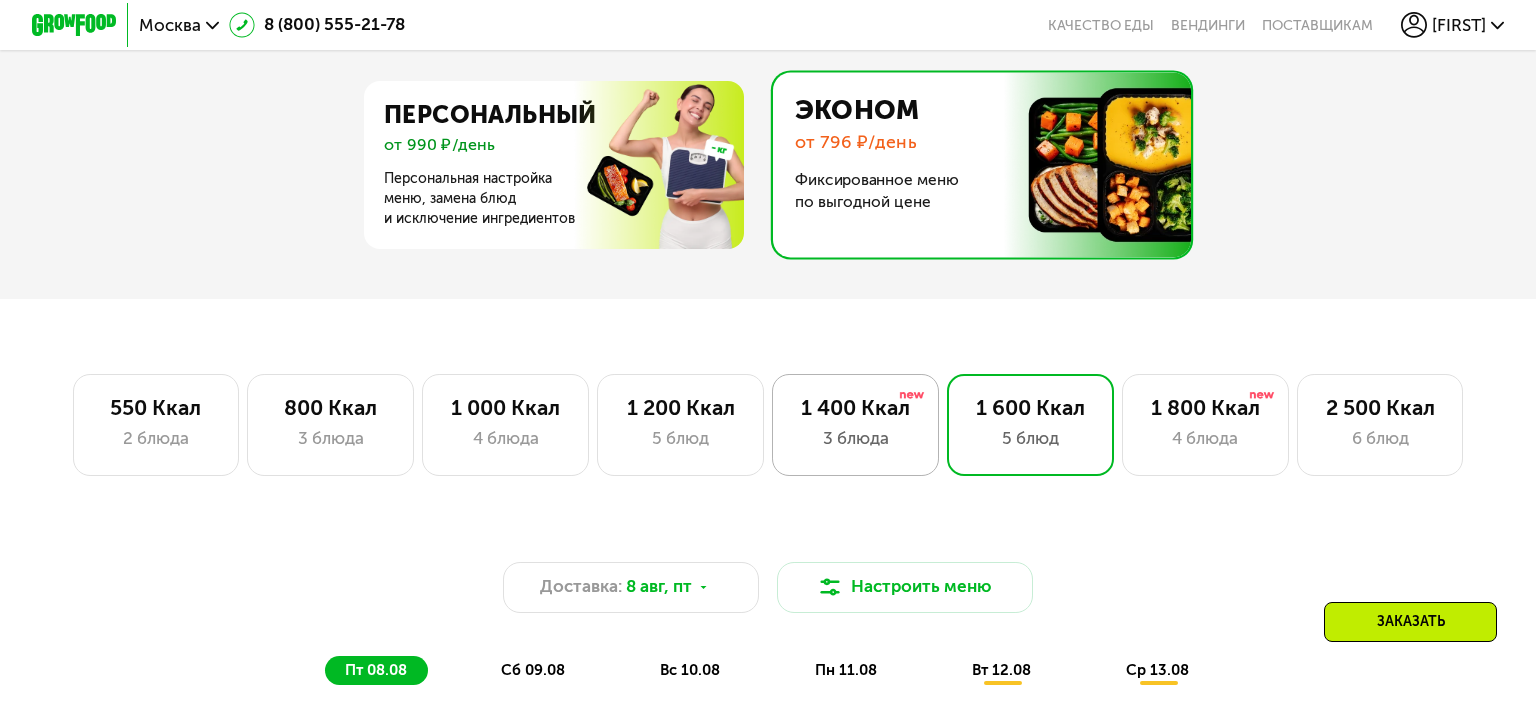 click on "1 400 Ккал" at bounding box center (856, 409) 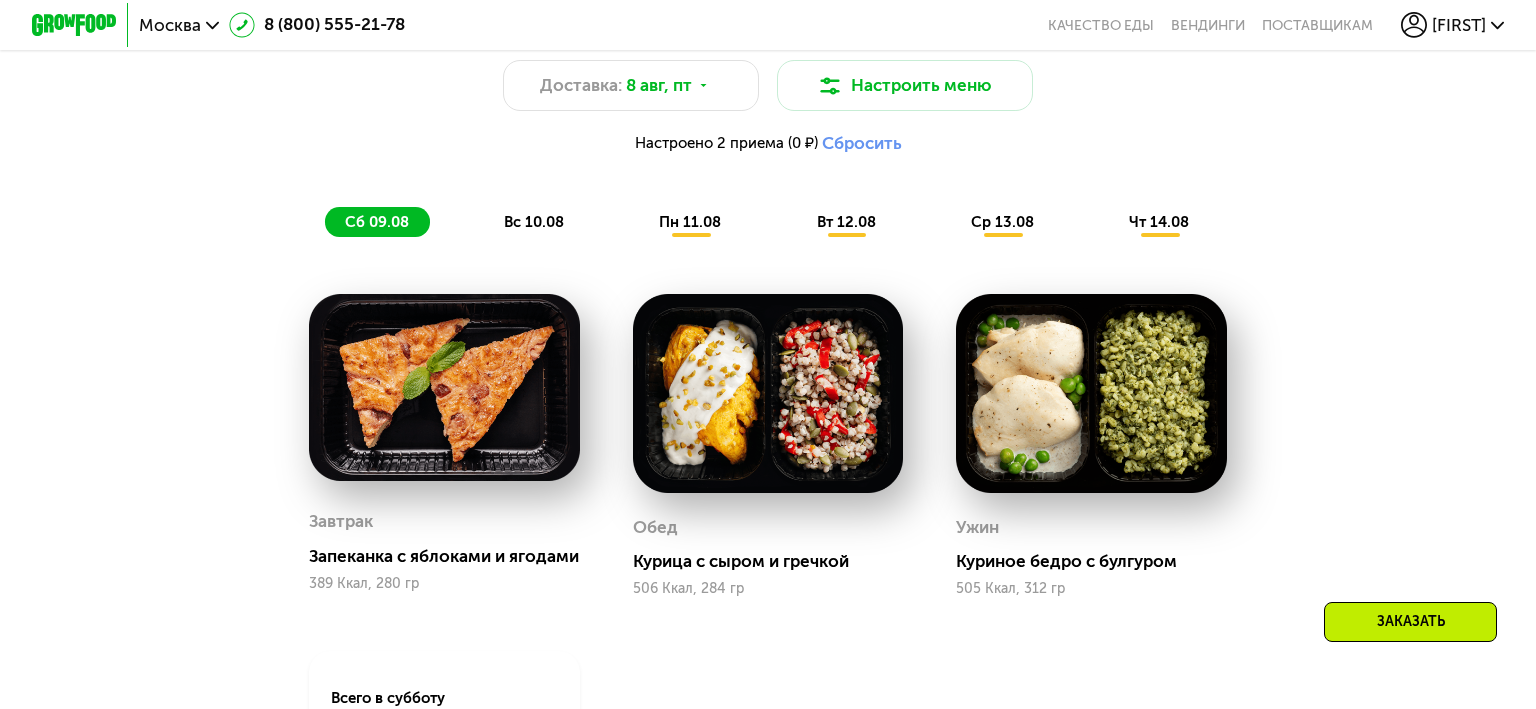 scroll, scrollTop: 1161, scrollLeft: 0, axis: vertical 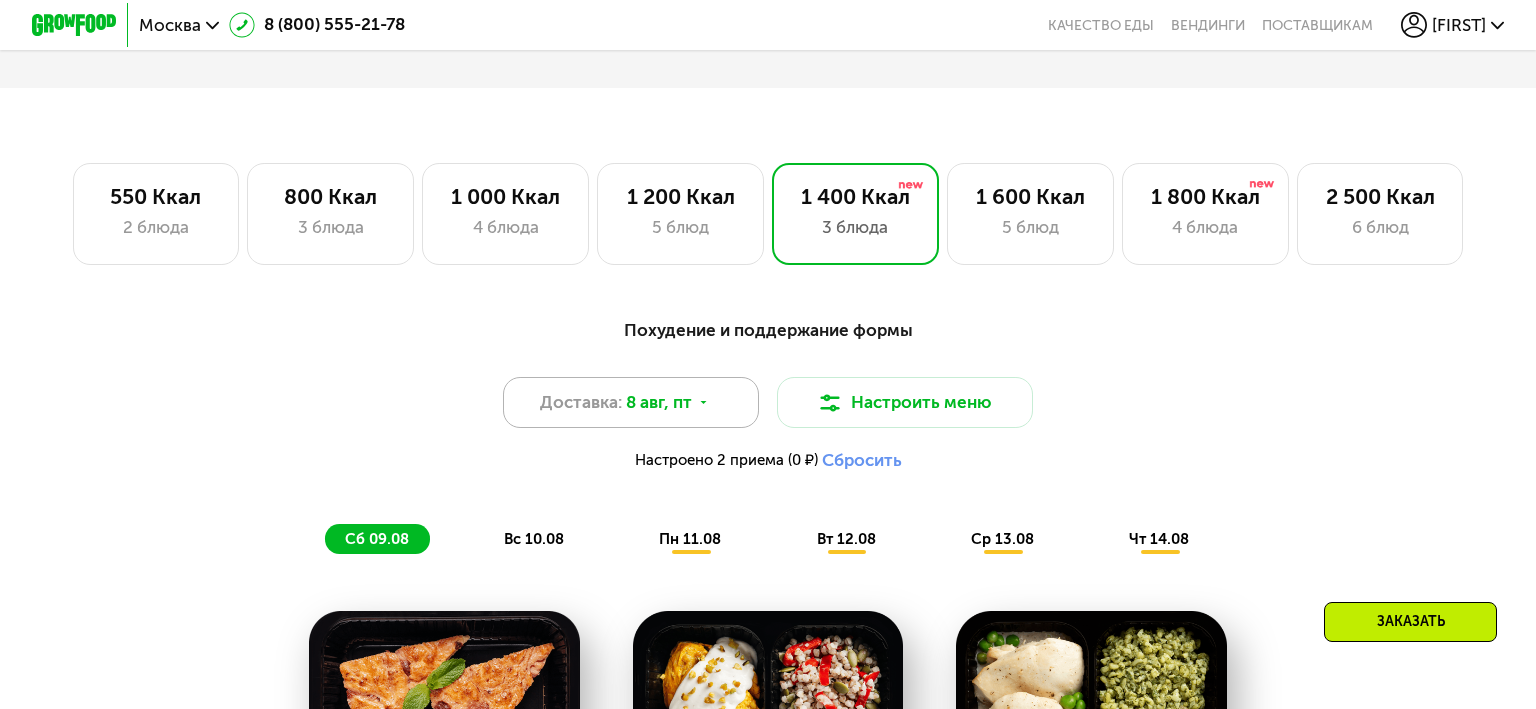 click on "Доставка: 8 авг, пт" at bounding box center (631, 402) 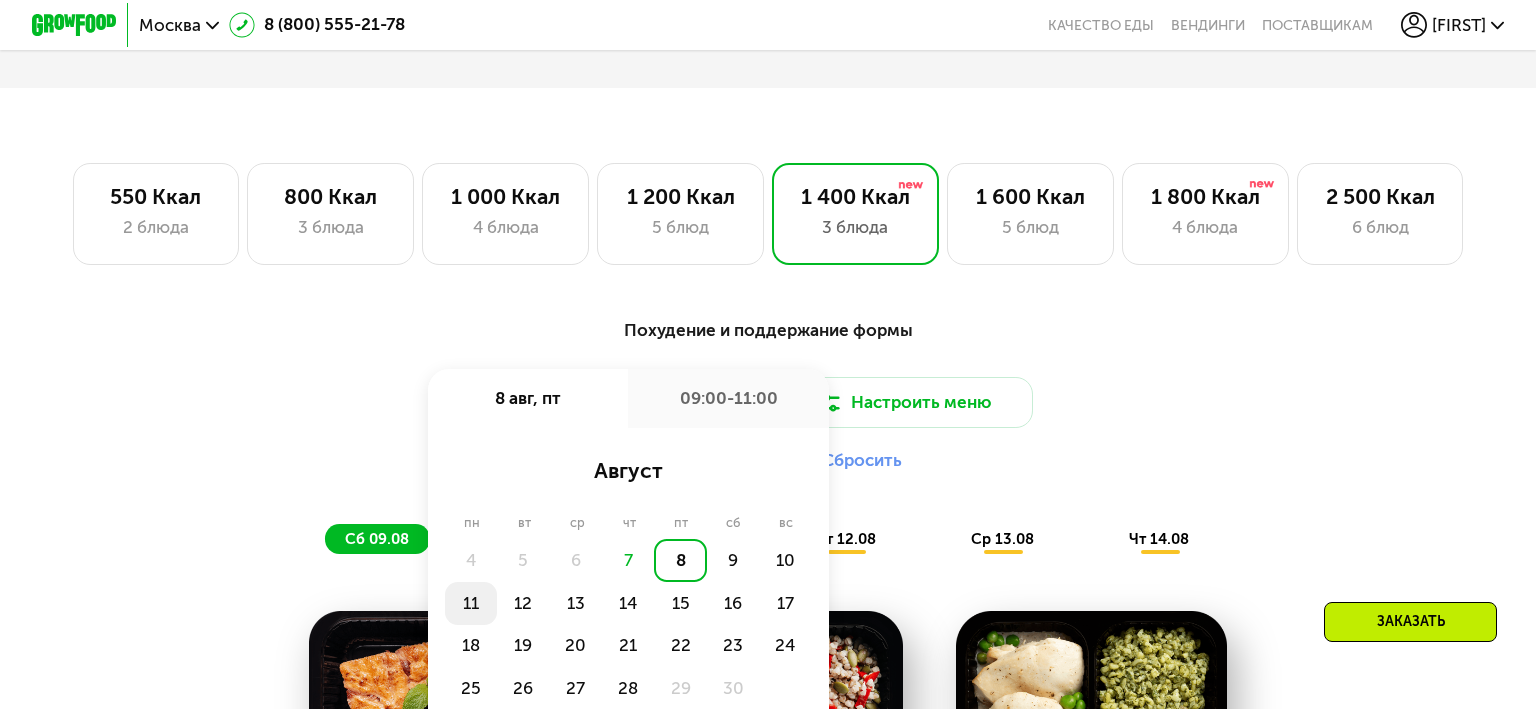 click on "11" 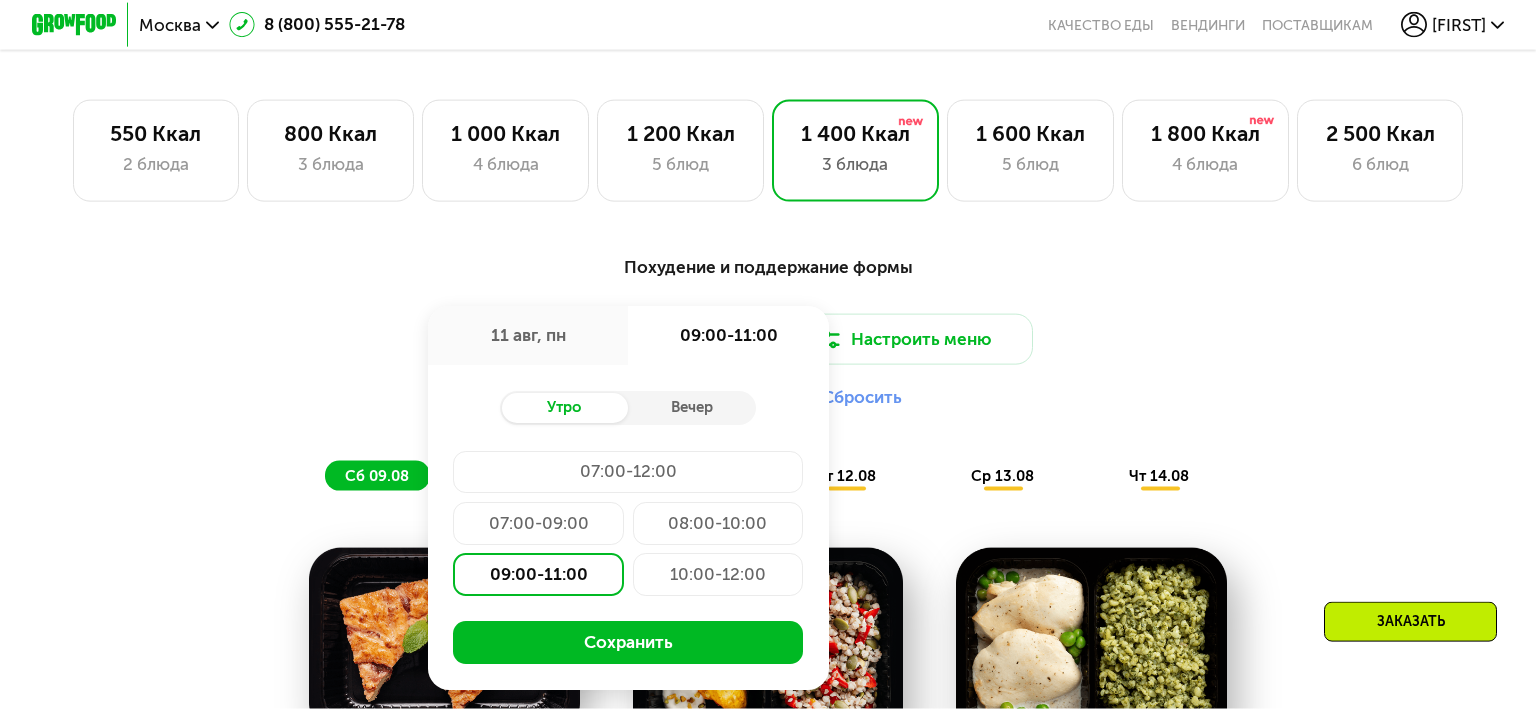 scroll, scrollTop: 1267, scrollLeft: 0, axis: vertical 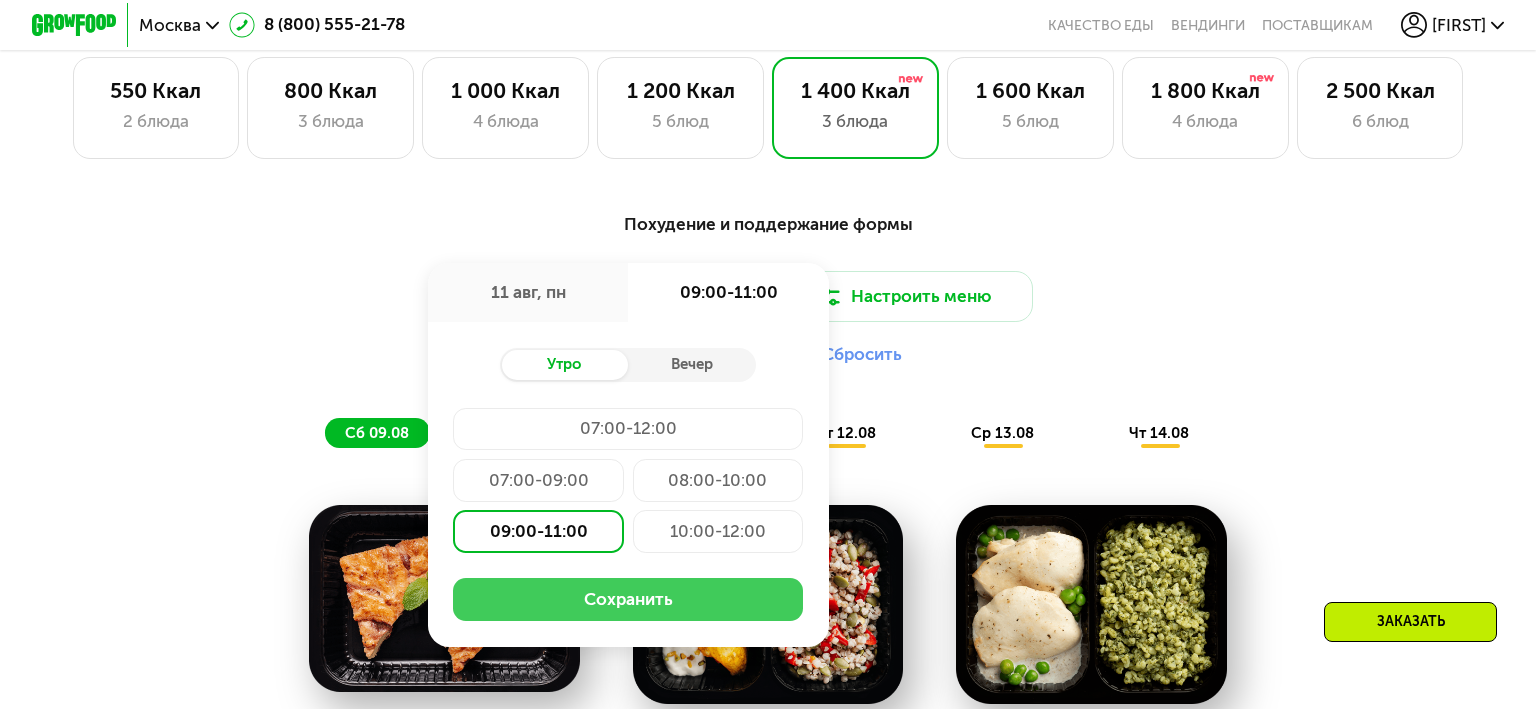 click on "Сохранить" at bounding box center (628, 599) 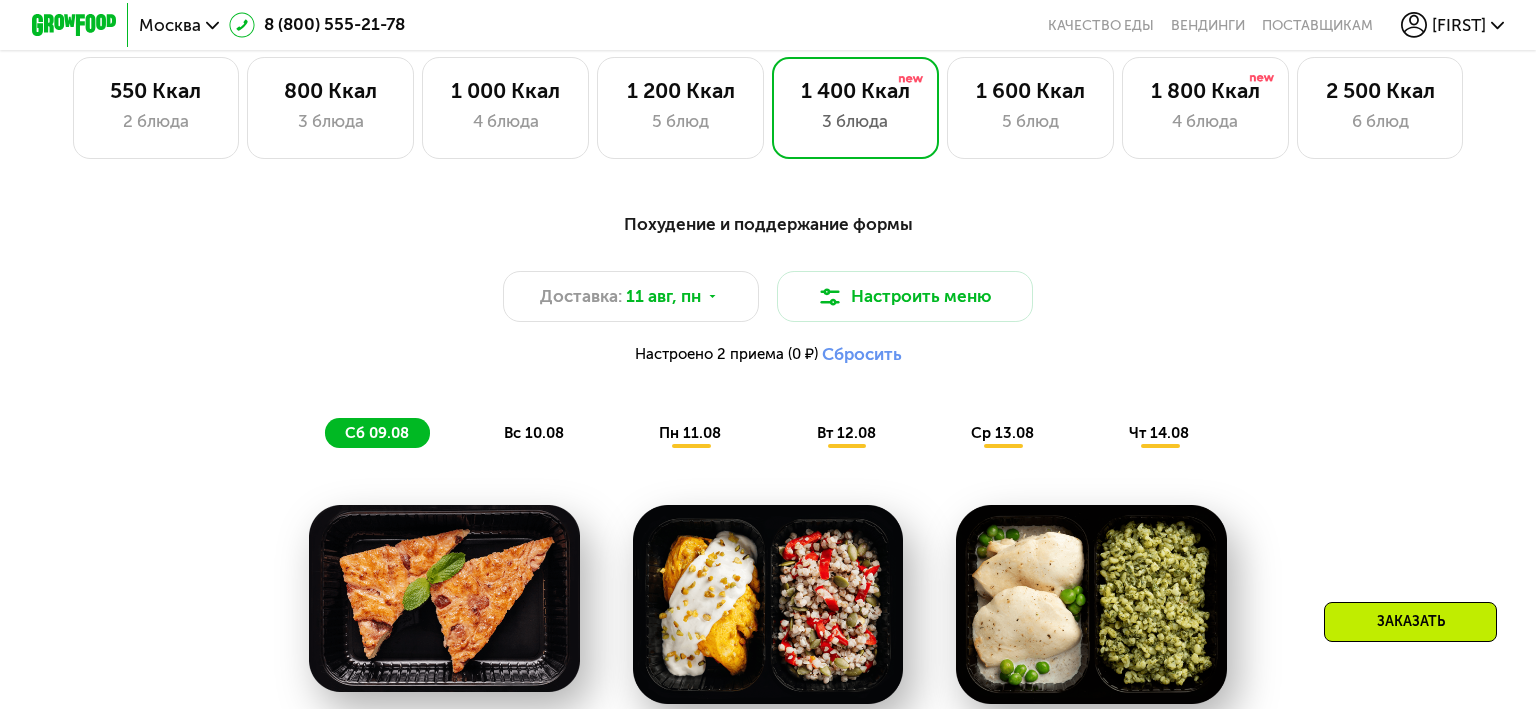 click on "пн 11.08" 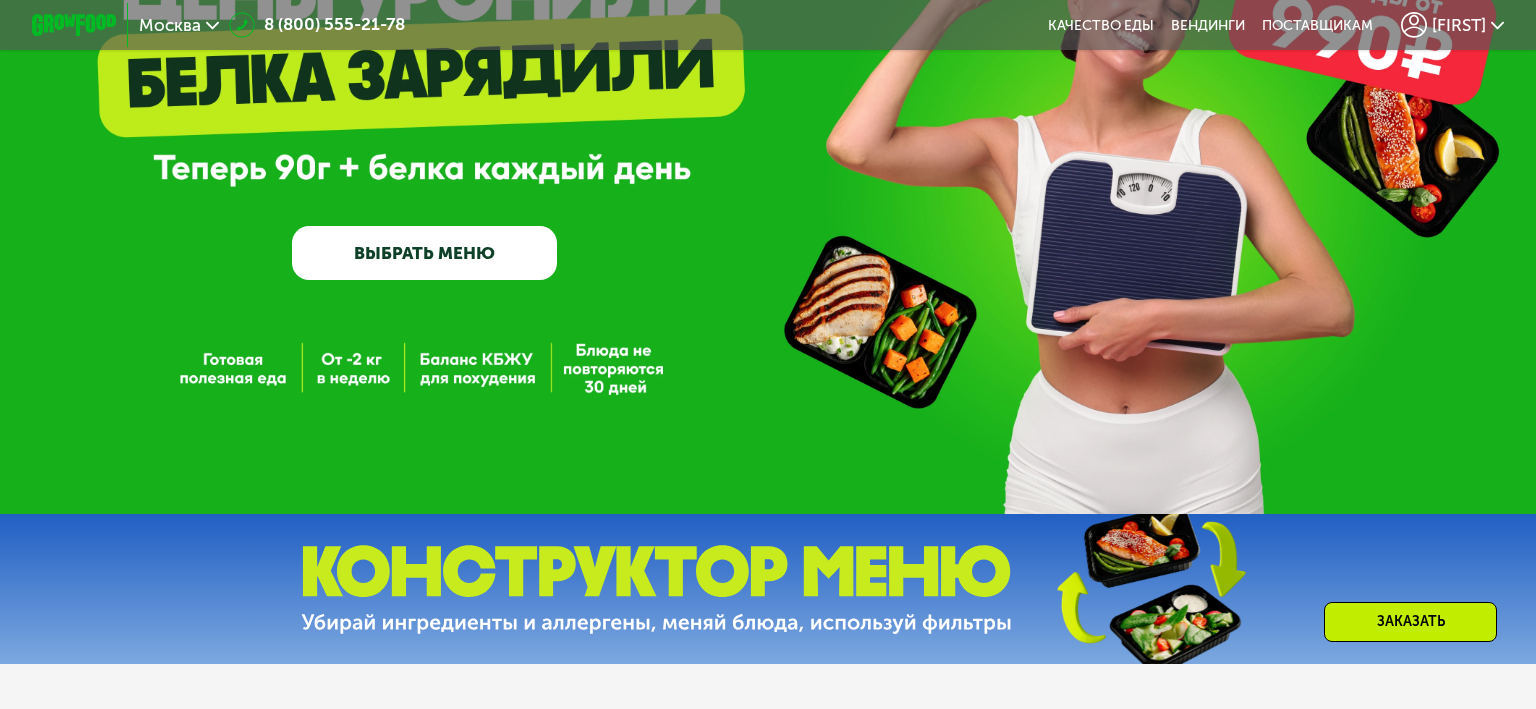 scroll, scrollTop: 0, scrollLeft: 0, axis: both 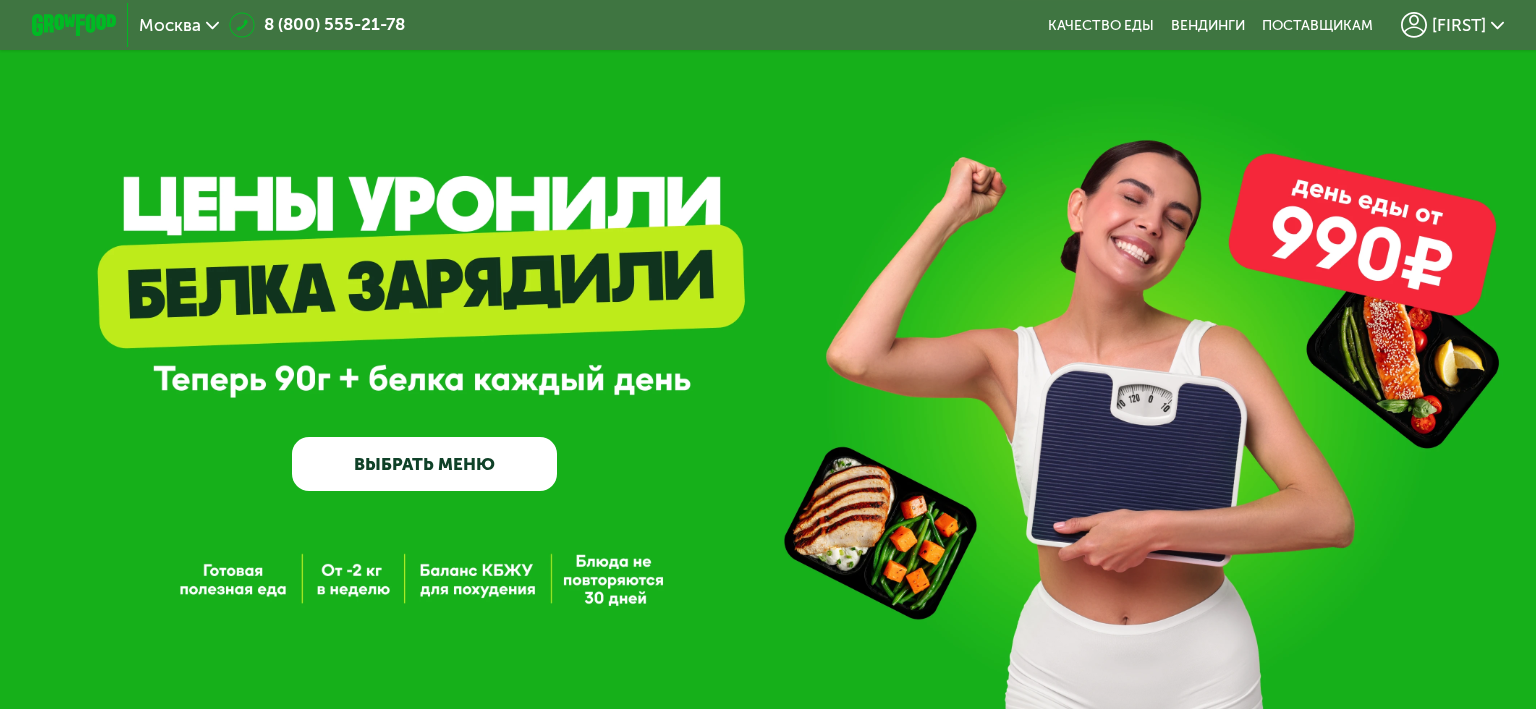 click on "ВЫБРАТЬ МЕНЮ" at bounding box center (425, 463) 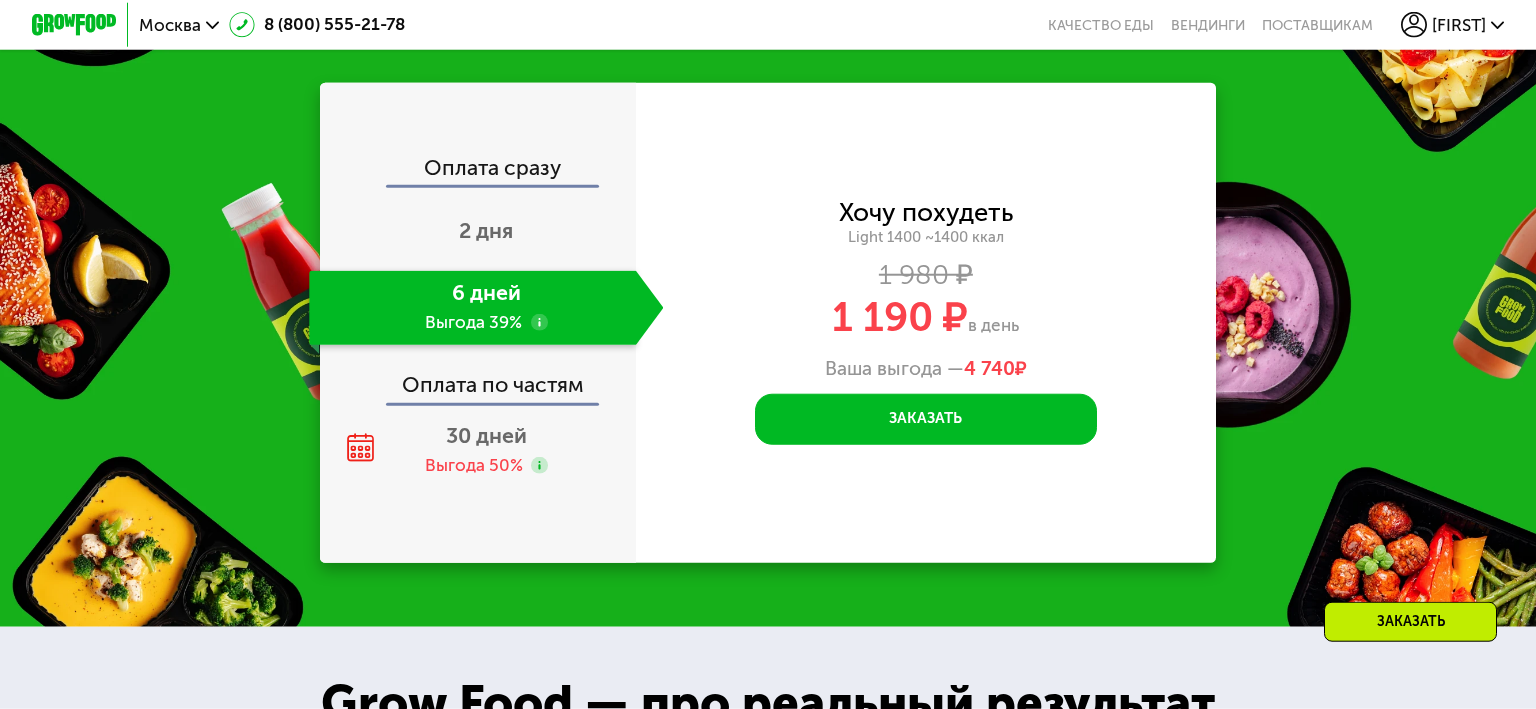 scroll, scrollTop: 2752, scrollLeft: 0, axis: vertical 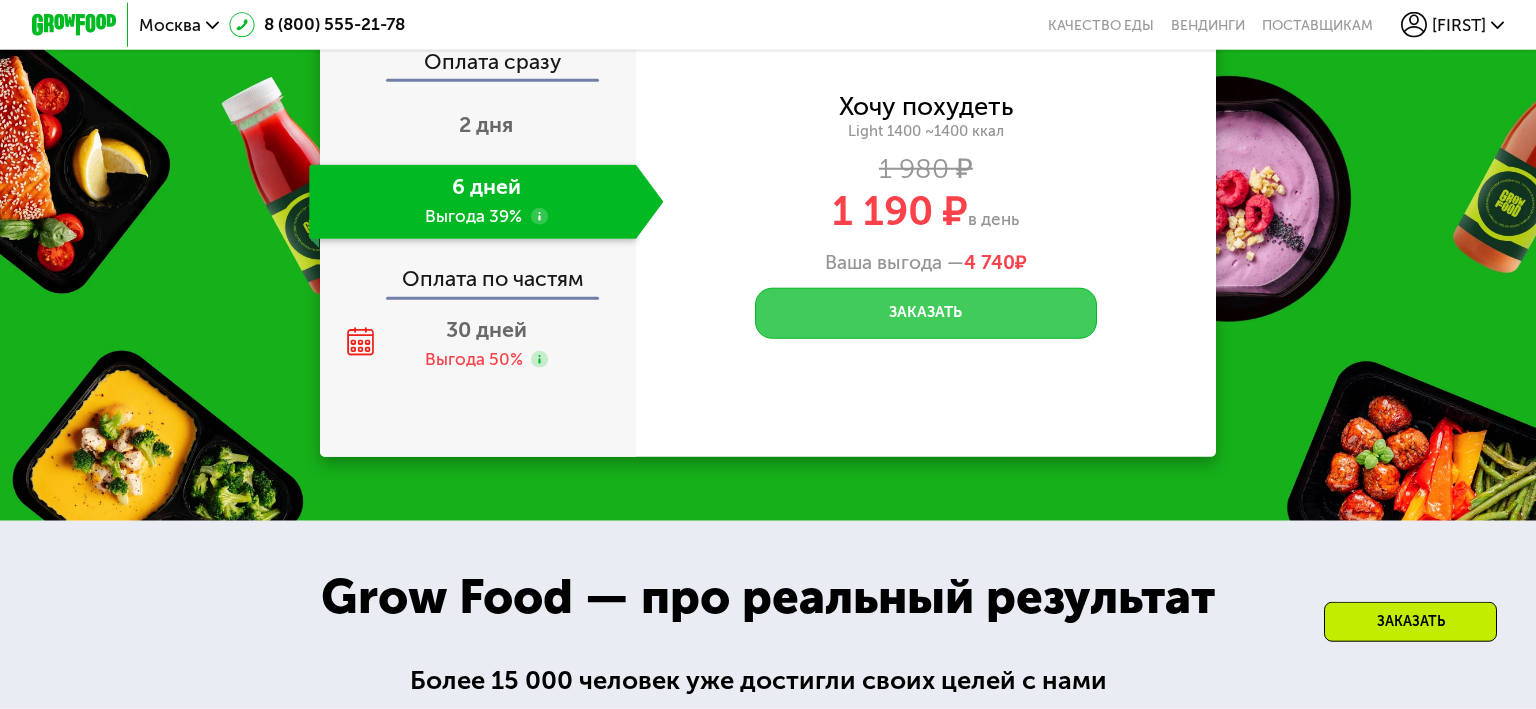 click on "Заказать" at bounding box center [925, 313] 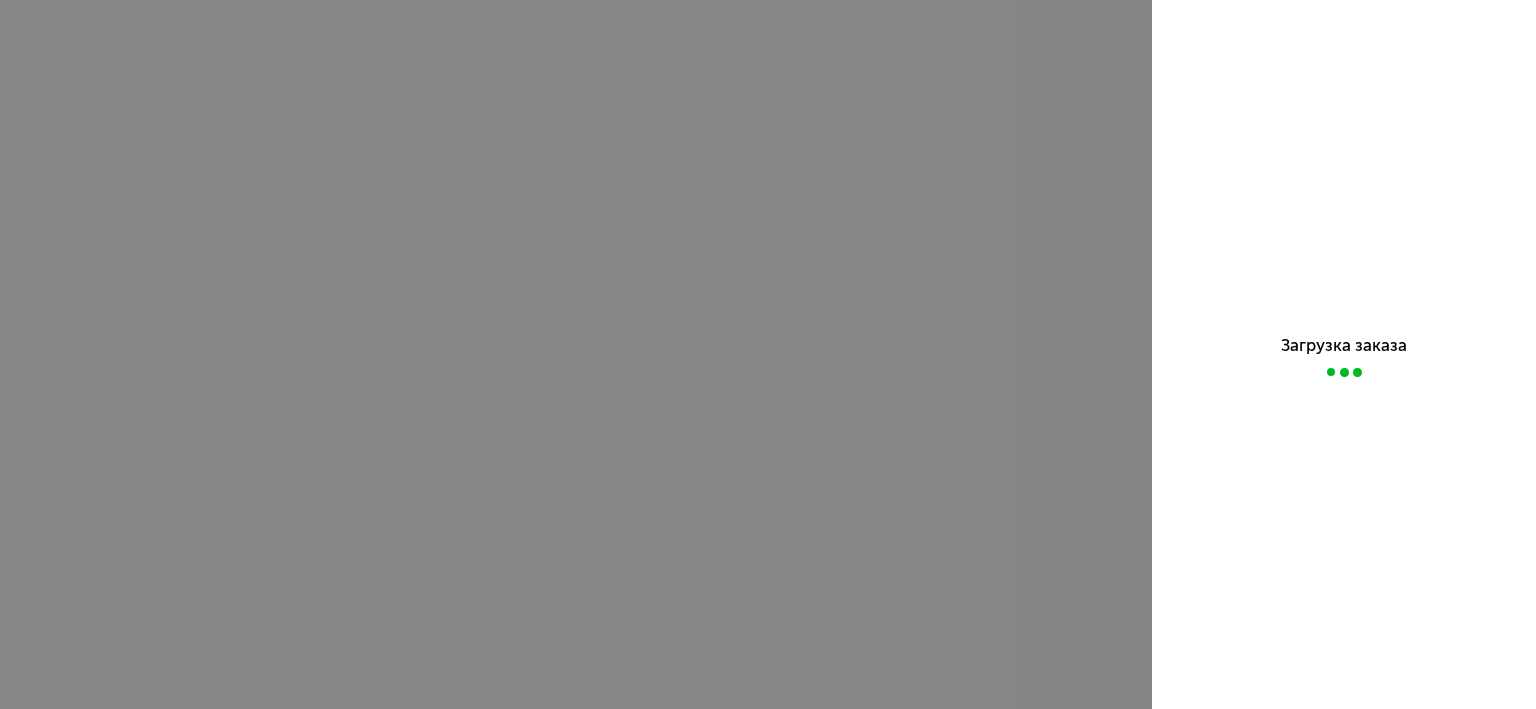 scroll, scrollTop: 0, scrollLeft: 0, axis: both 